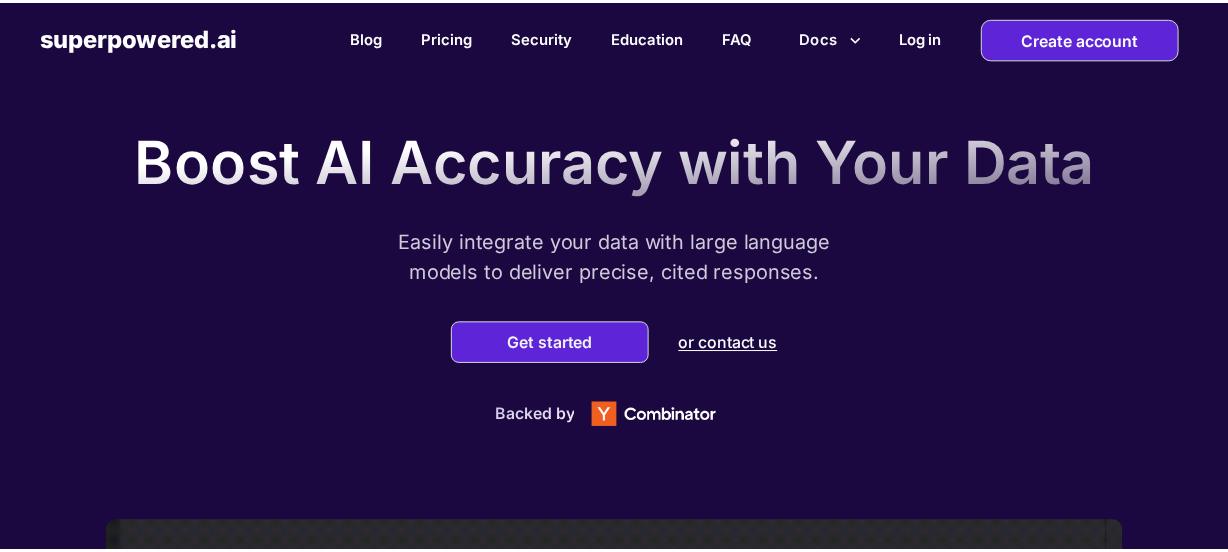 scroll, scrollTop: 0, scrollLeft: 0, axis: both 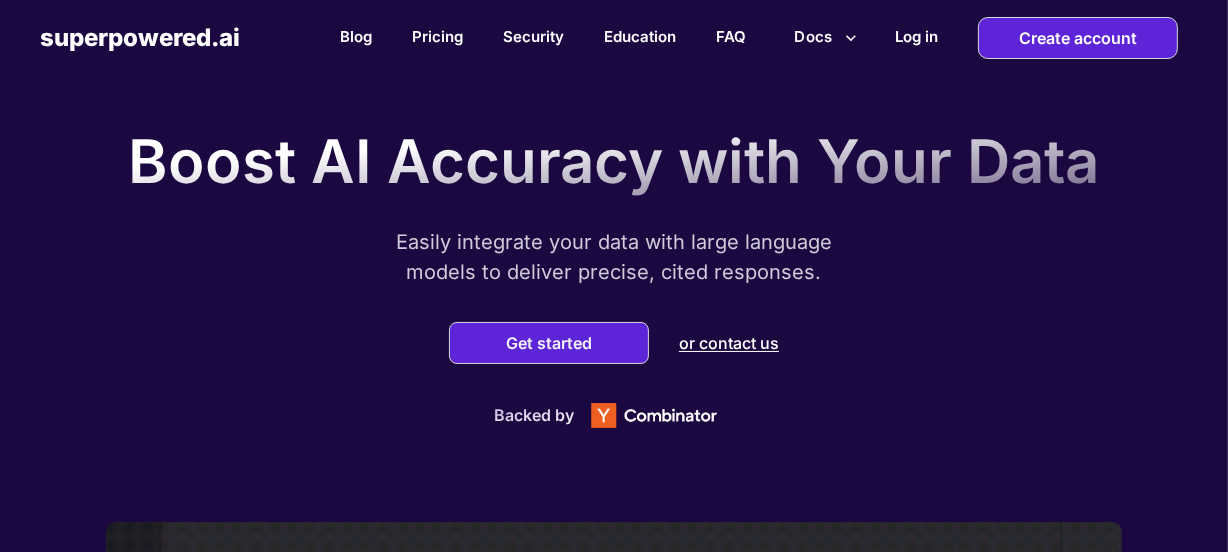click on "Easily integrate your data with large language models to deliver precise, cited responses." at bounding box center (614, 257) 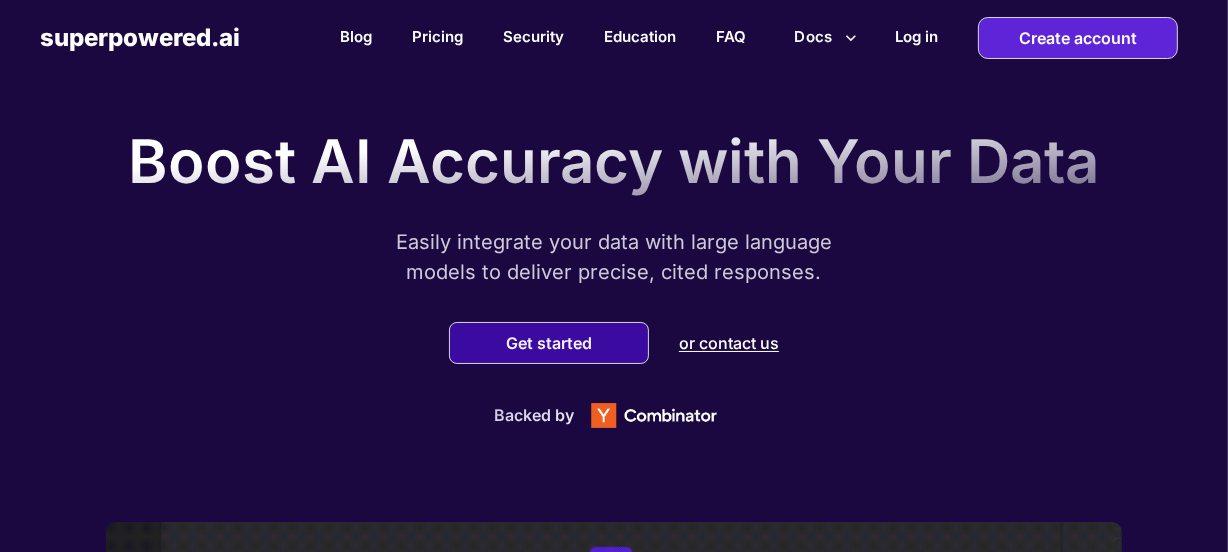 click on "Get started" at bounding box center (549, 343) 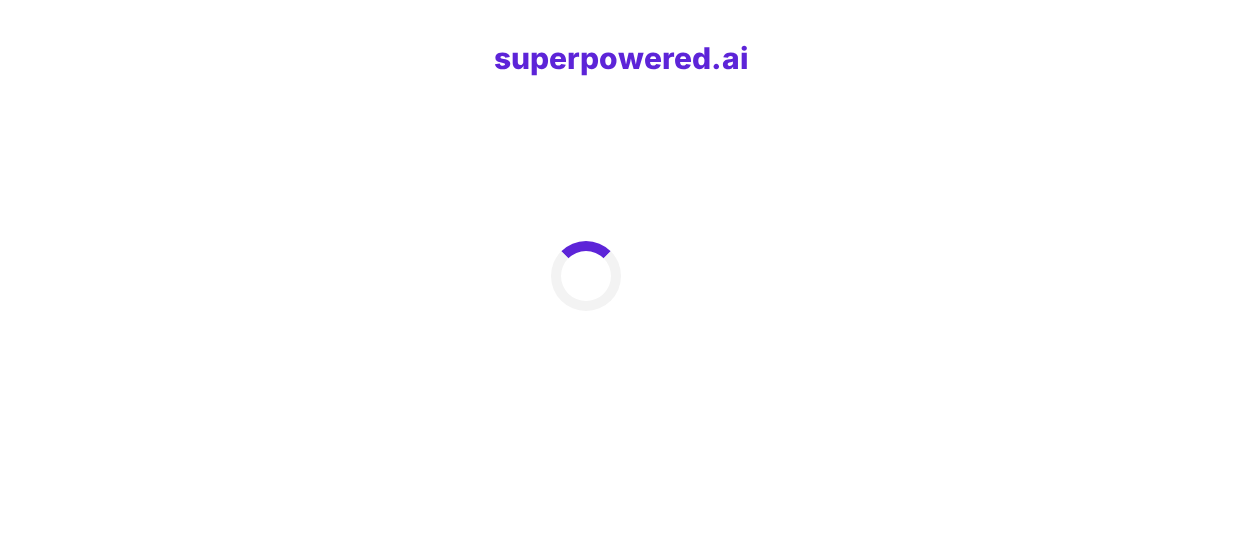 scroll, scrollTop: 0, scrollLeft: 0, axis: both 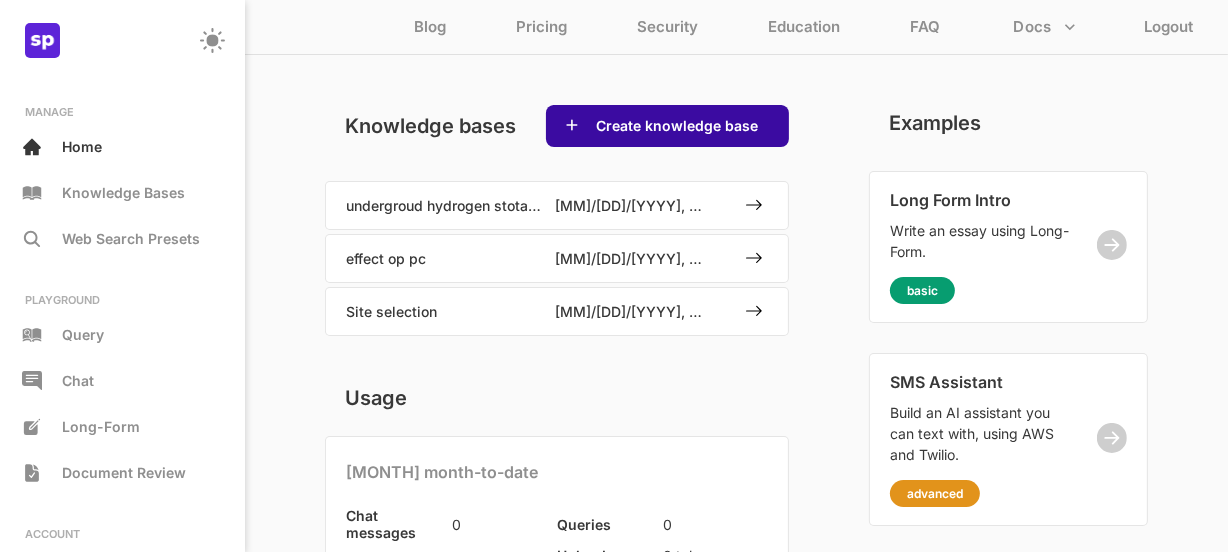click on "Create knowledge base" at bounding box center (677, 126) 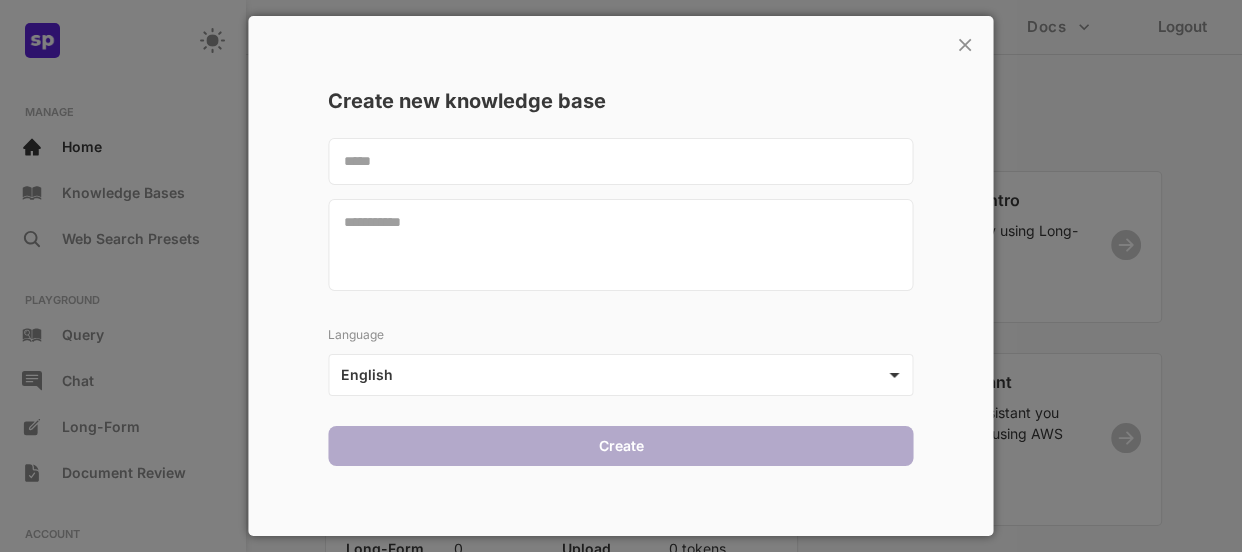 click at bounding box center [620, 161] 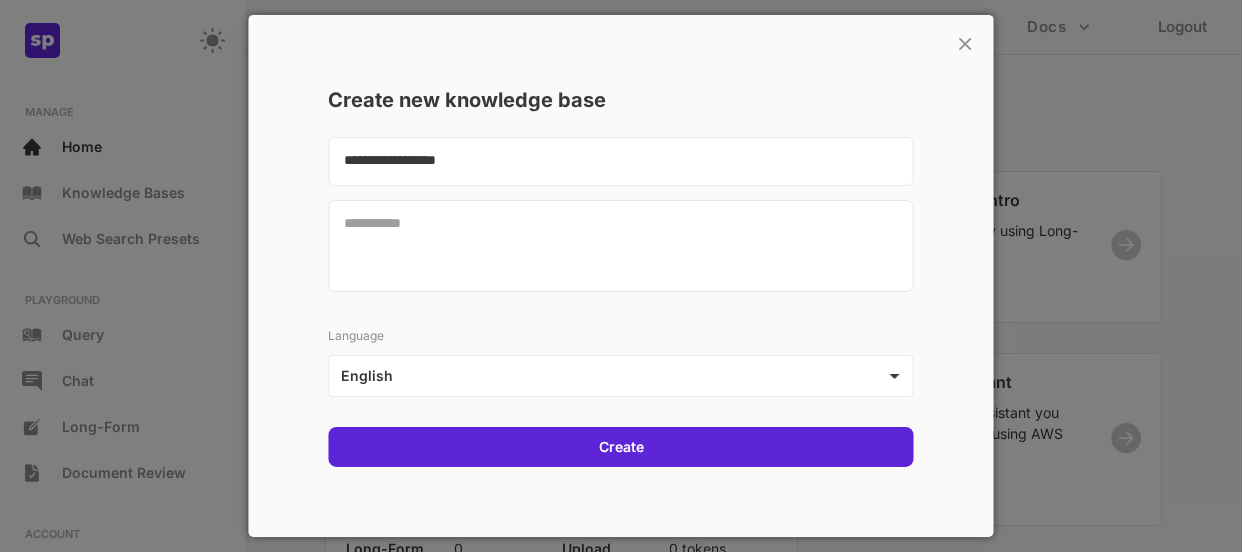 type on "**********" 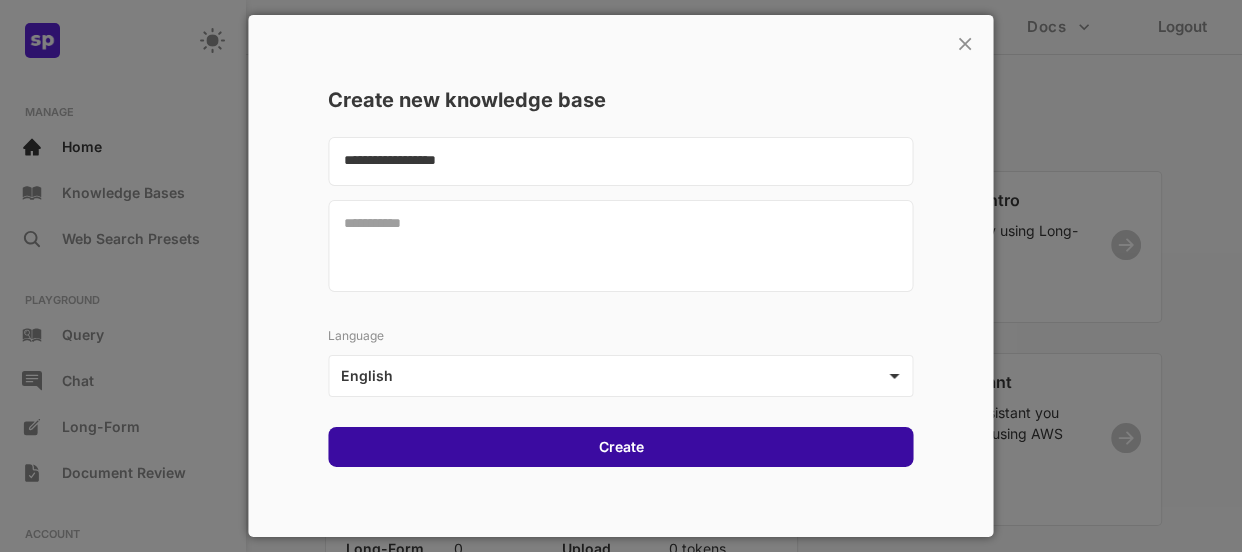 click on "Create" at bounding box center (620, 447) 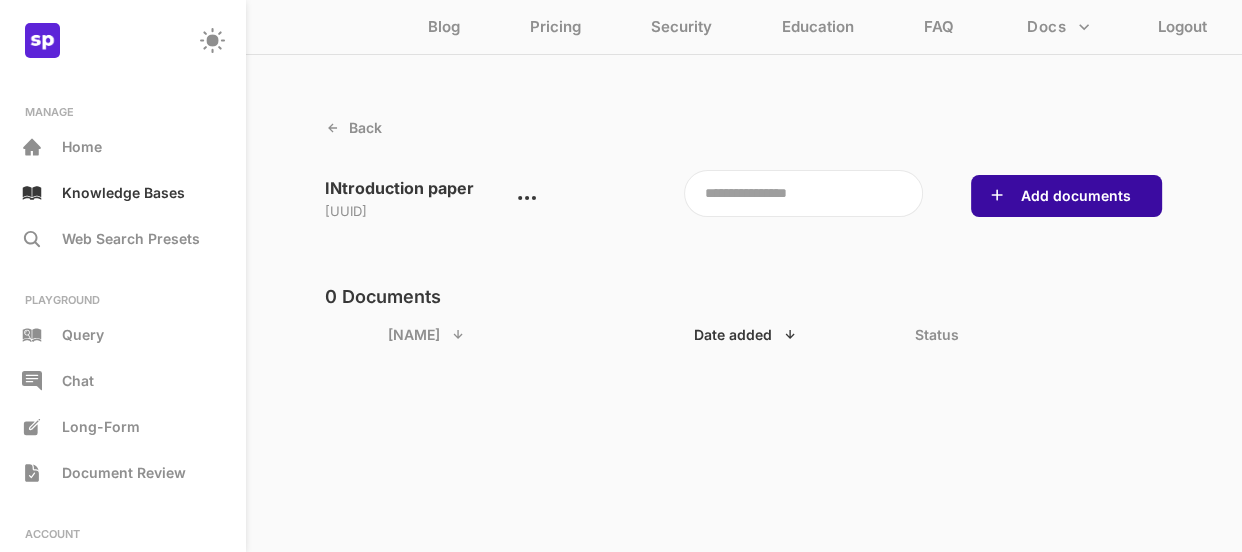 click on "Add documents" at bounding box center [1066, 196] 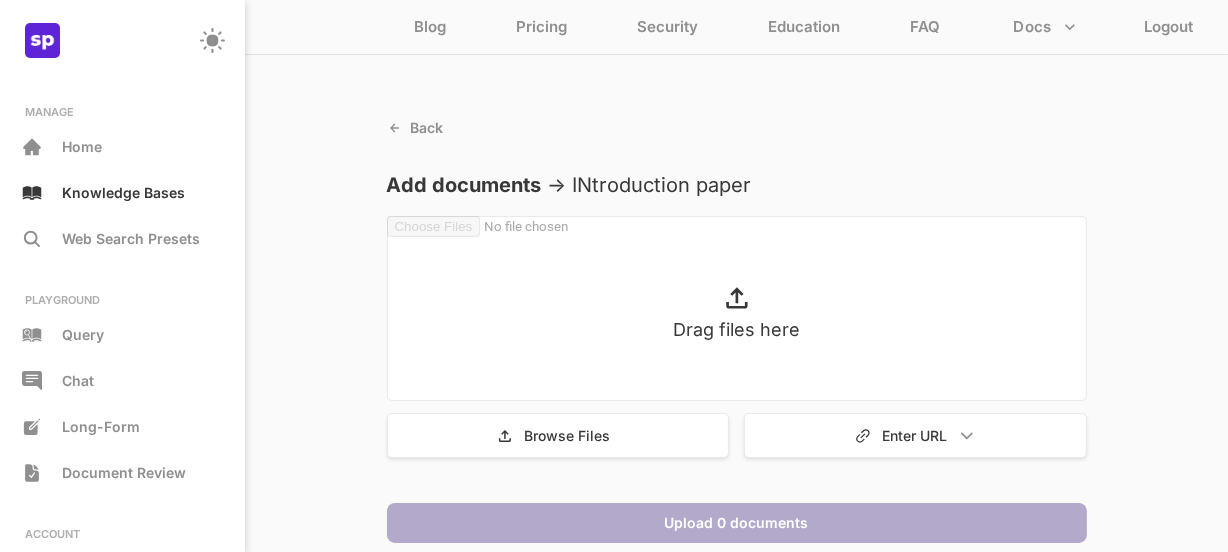 click on "Drag files here" at bounding box center (736, 329) 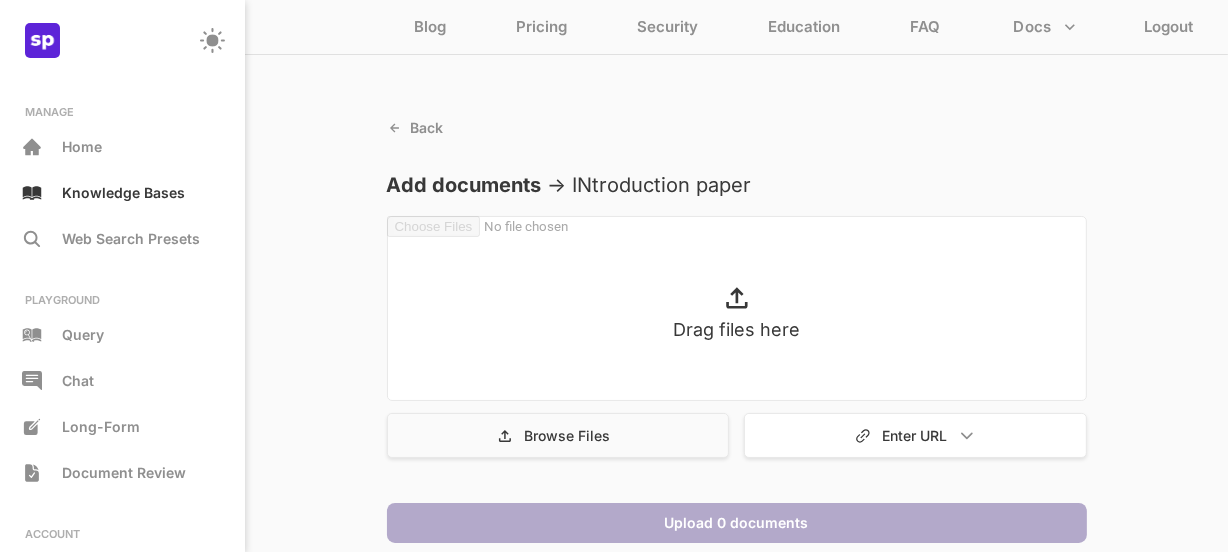 click on "Browse Files" at bounding box center [558, 435] 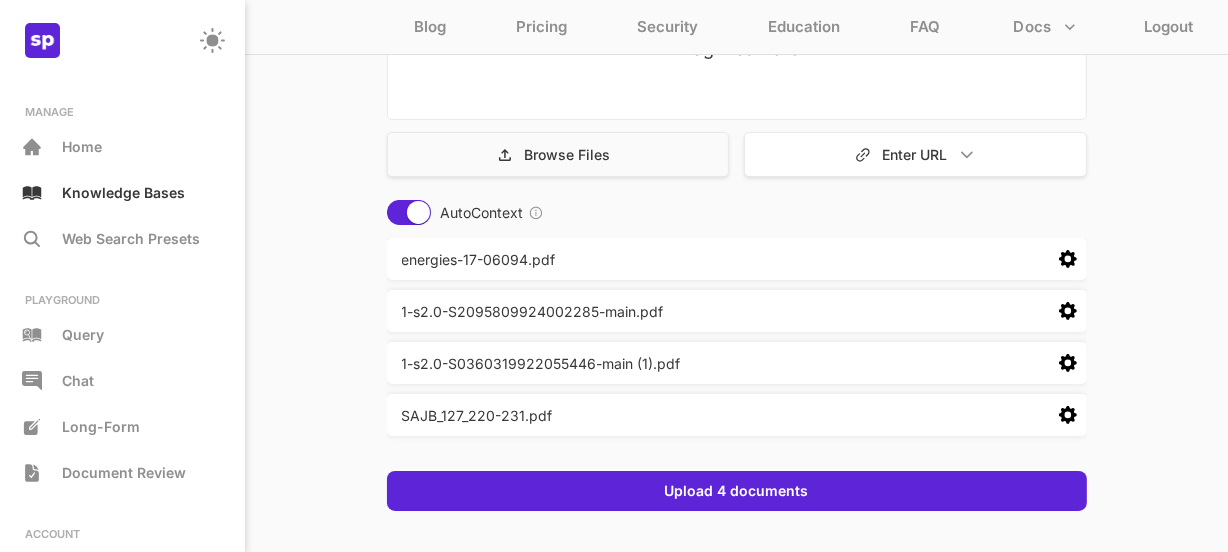 scroll, scrollTop: 300, scrollLeft: 0, axis: vertical 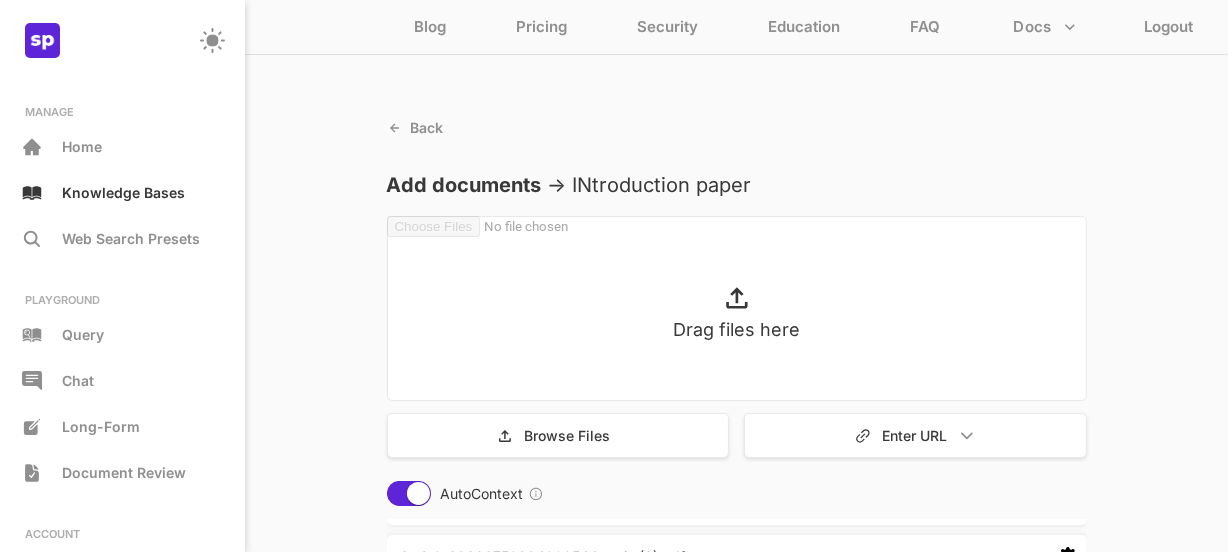 click 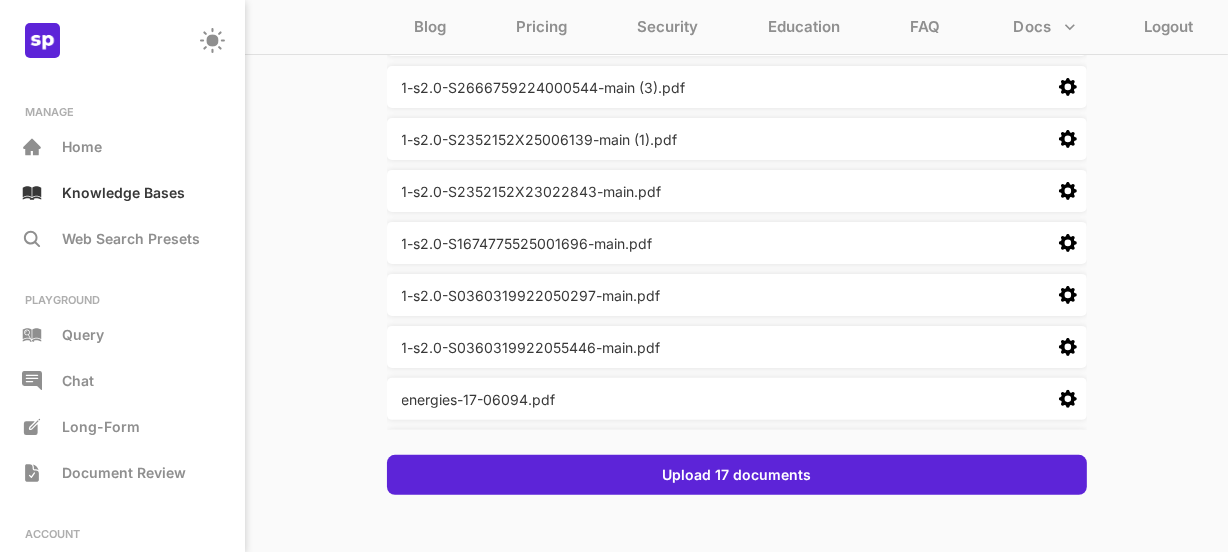 scroll, scrollTop: 472, scrollLeft: 0, axis: vertical 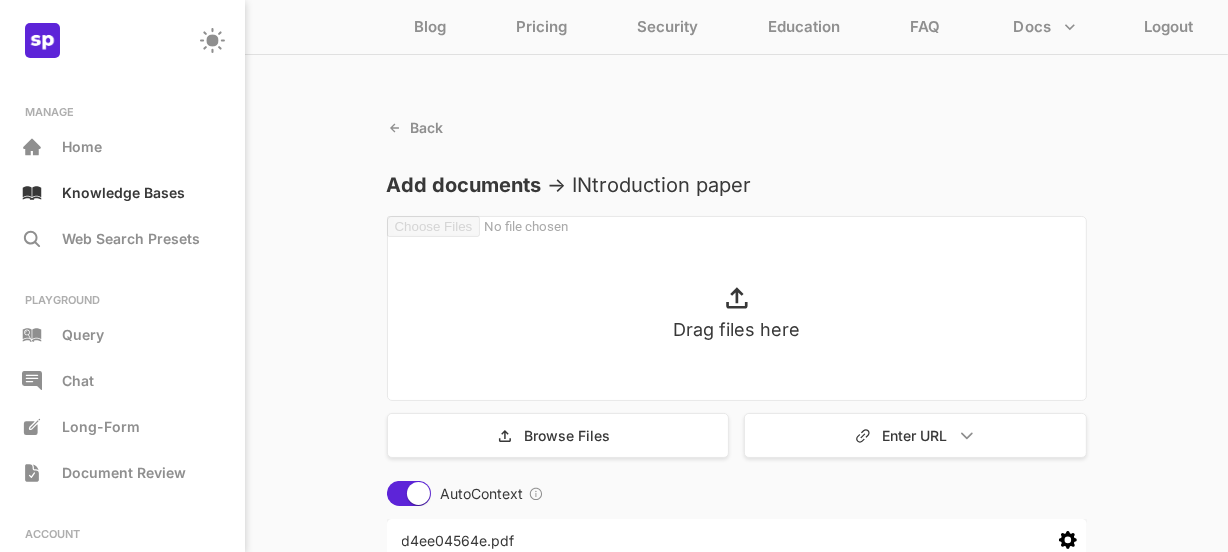 click 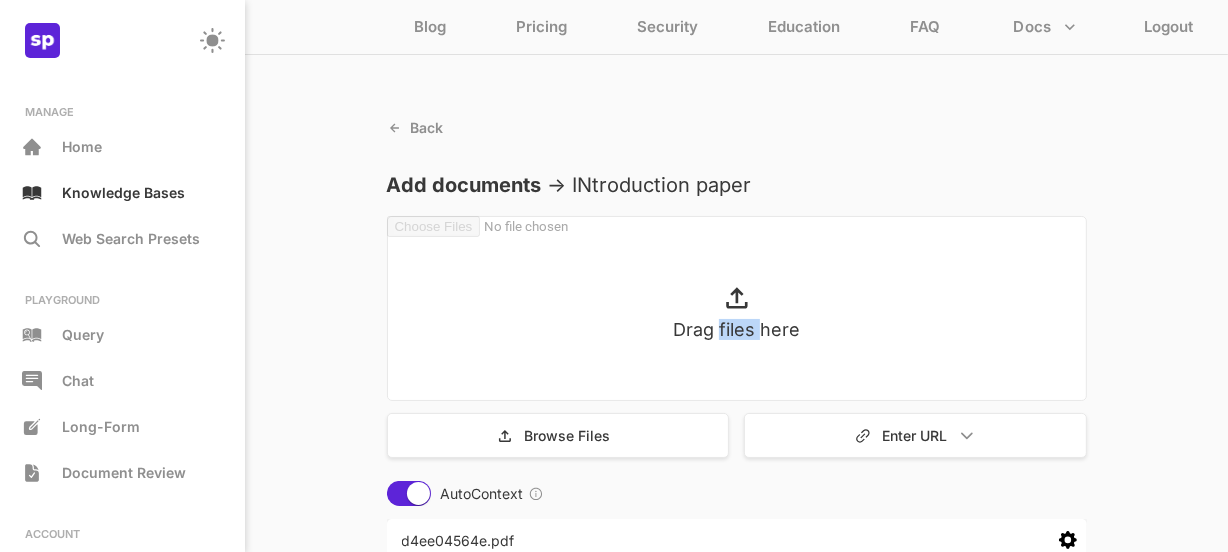 click on "Drag files here" at bounding box center (736, 329) 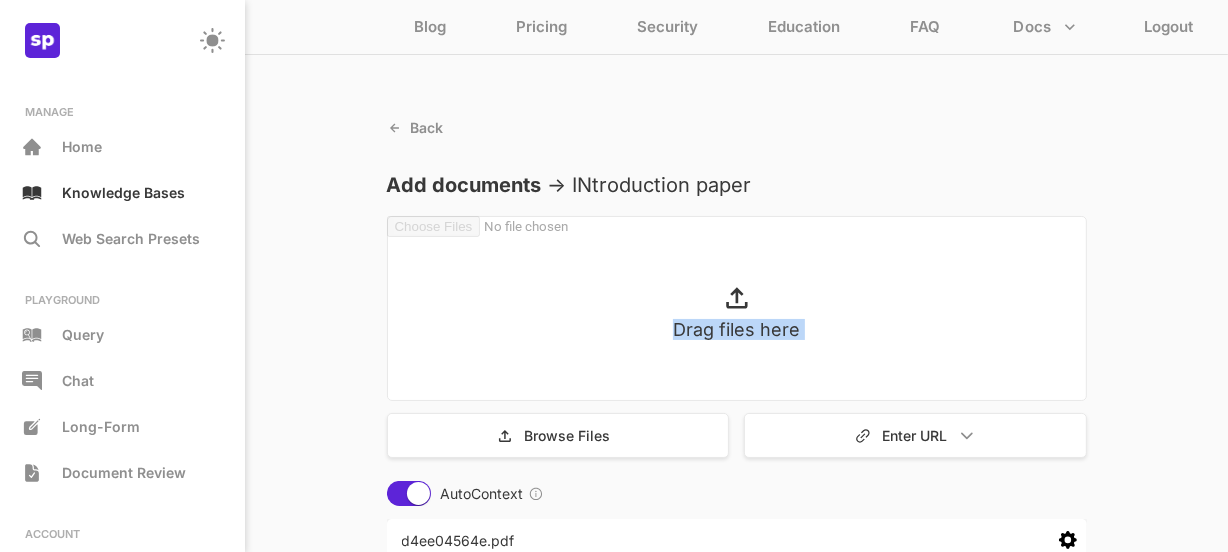 click on "Drag files here" at bounding box center [736, 329] 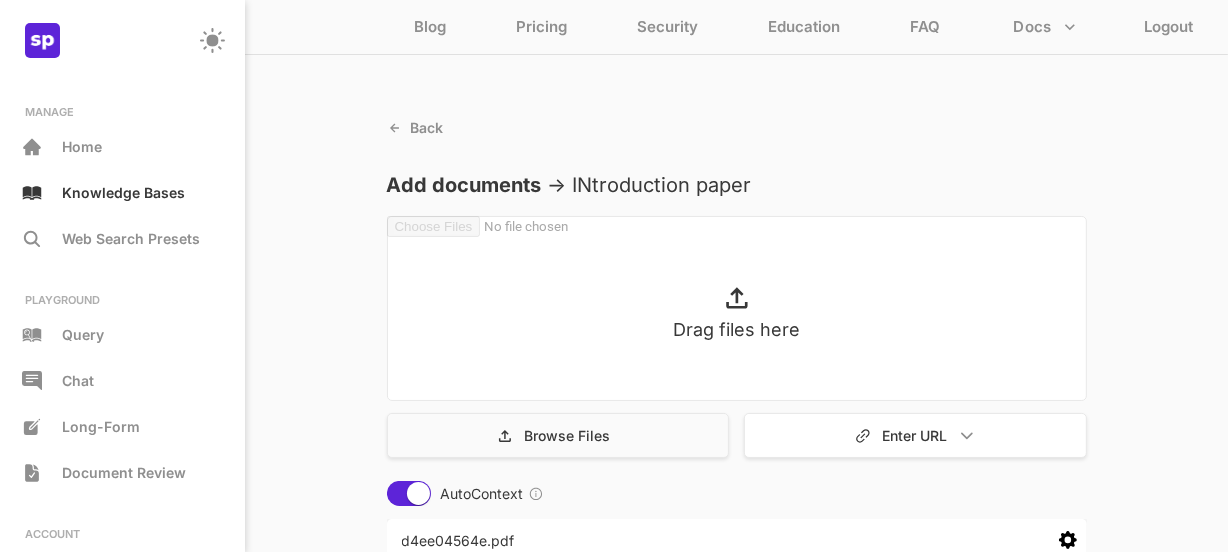 click on "Browse Files" at bounding box center [567, 435] 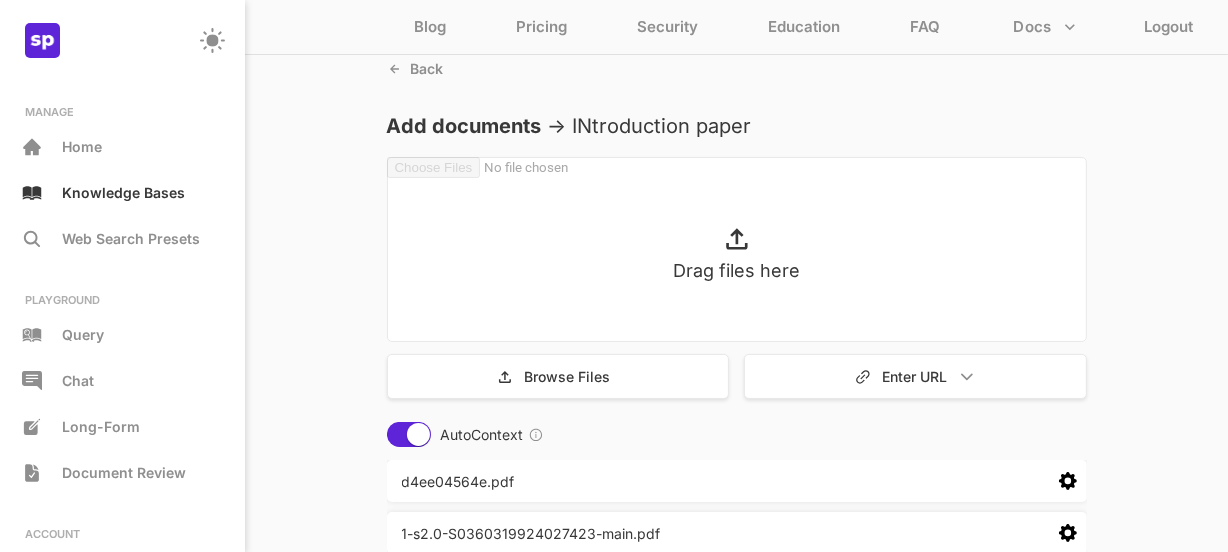 scroll, scrollTop: 472, scrollLeft: 0, axis: vertical 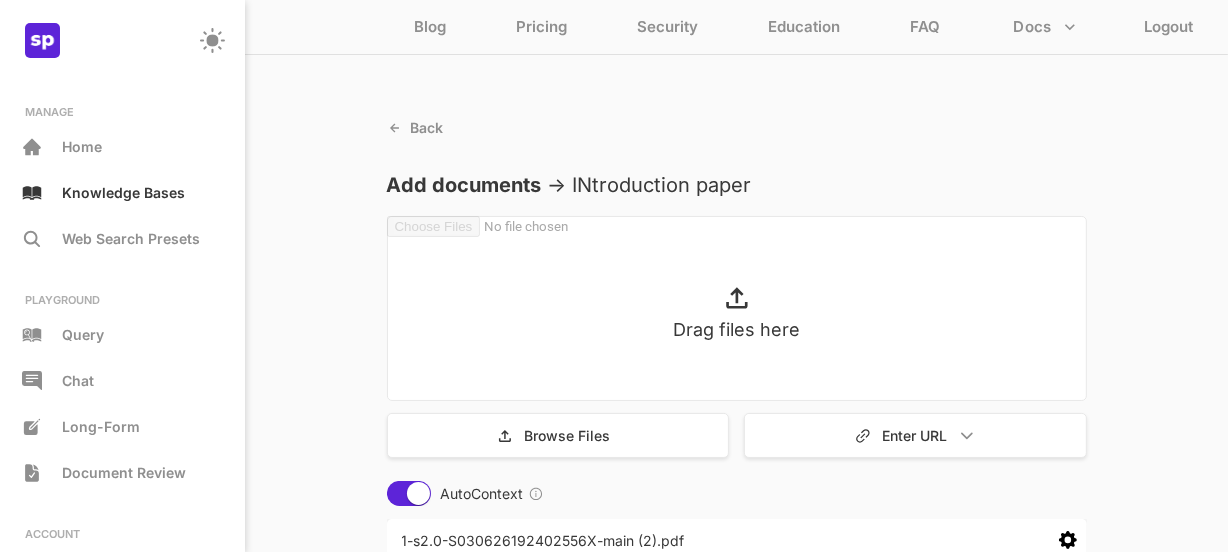 click 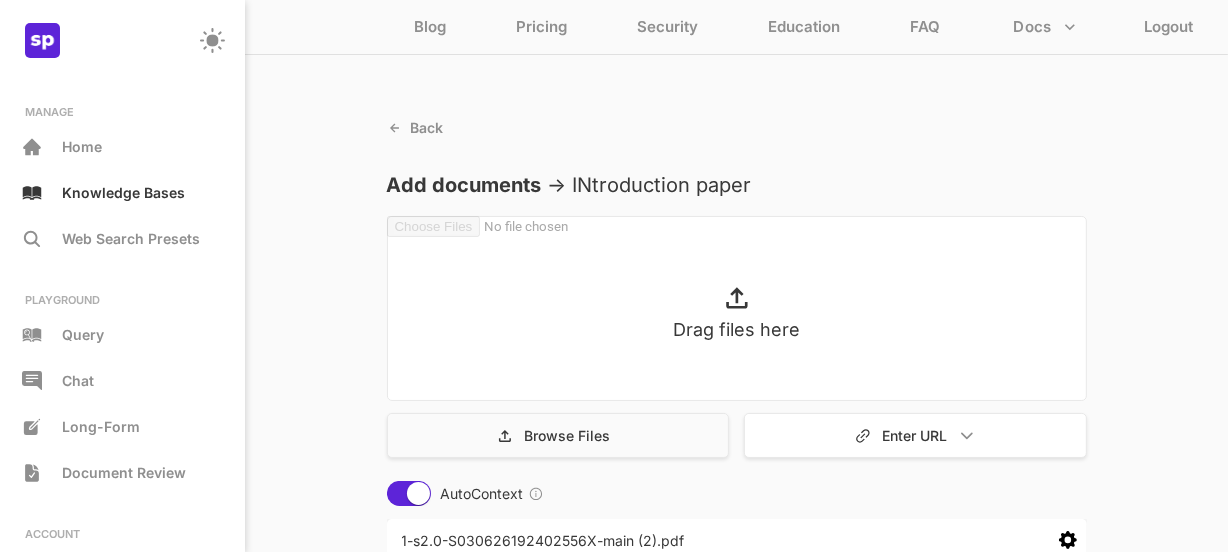 click on "Browse Files" at bounding box center [567, 435] 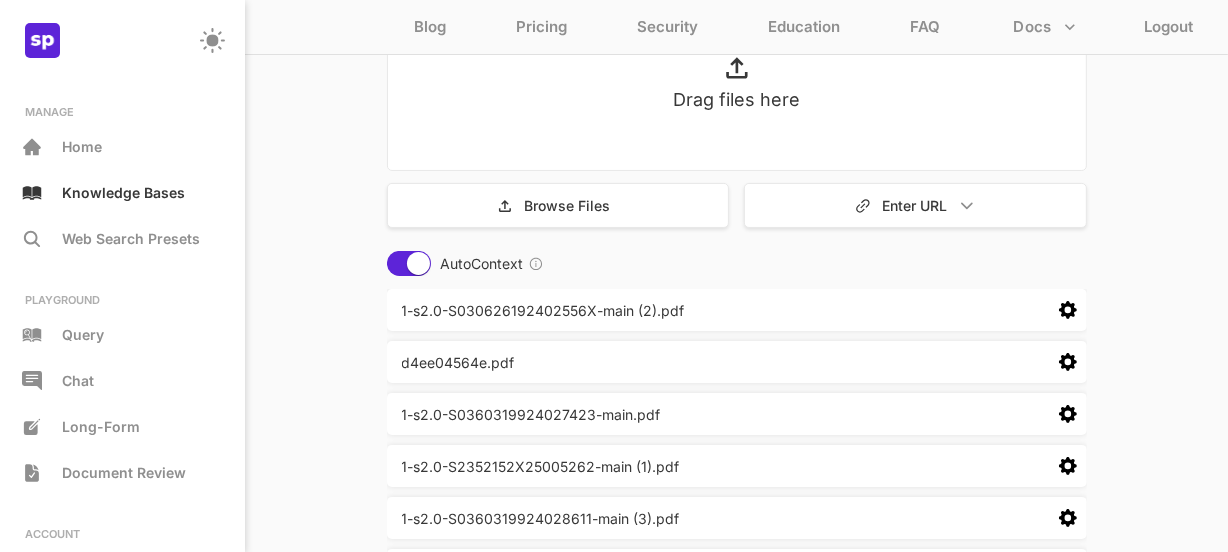 scroll, scrollTop: 272, scrollLeft: 0, axis: vertical 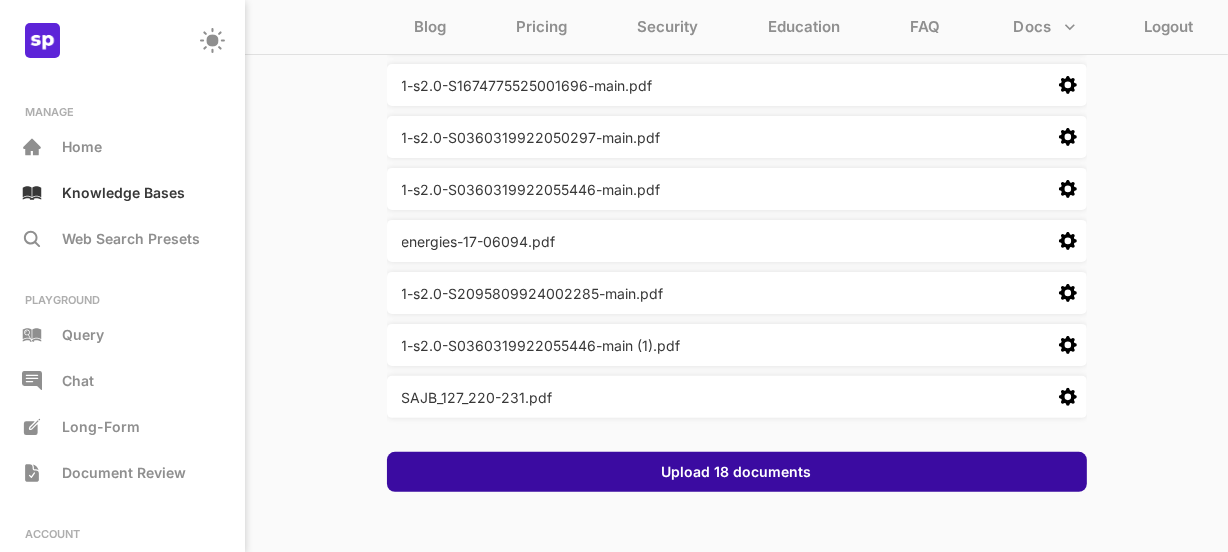 click on "Upload 18 documents" at bounding box center (737, 472) 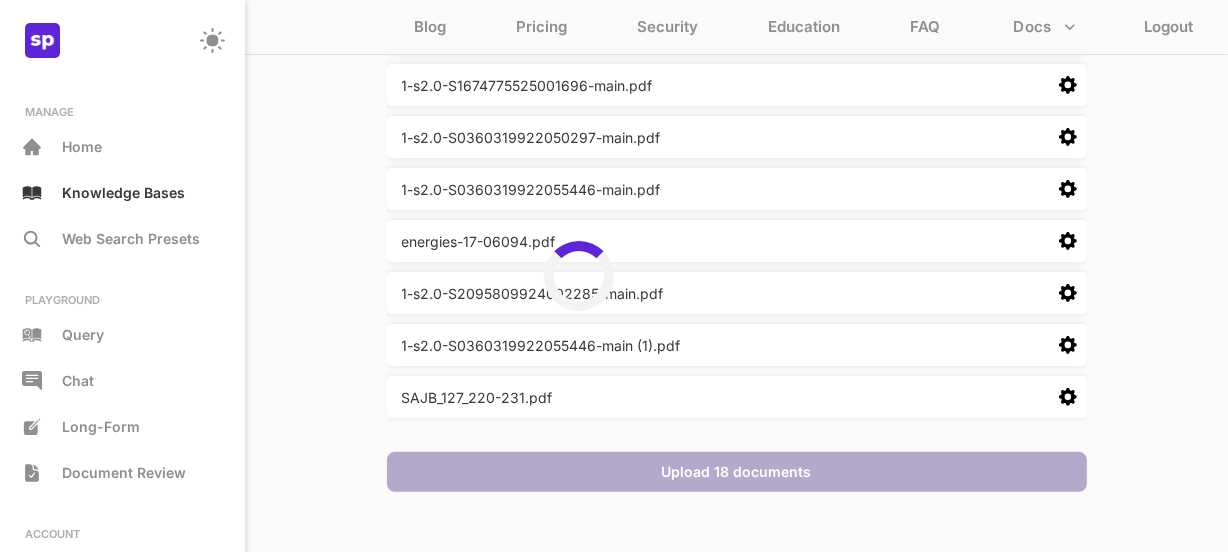 scroll, scrollTop: 546, scrollLeft: 0, axis: vertical 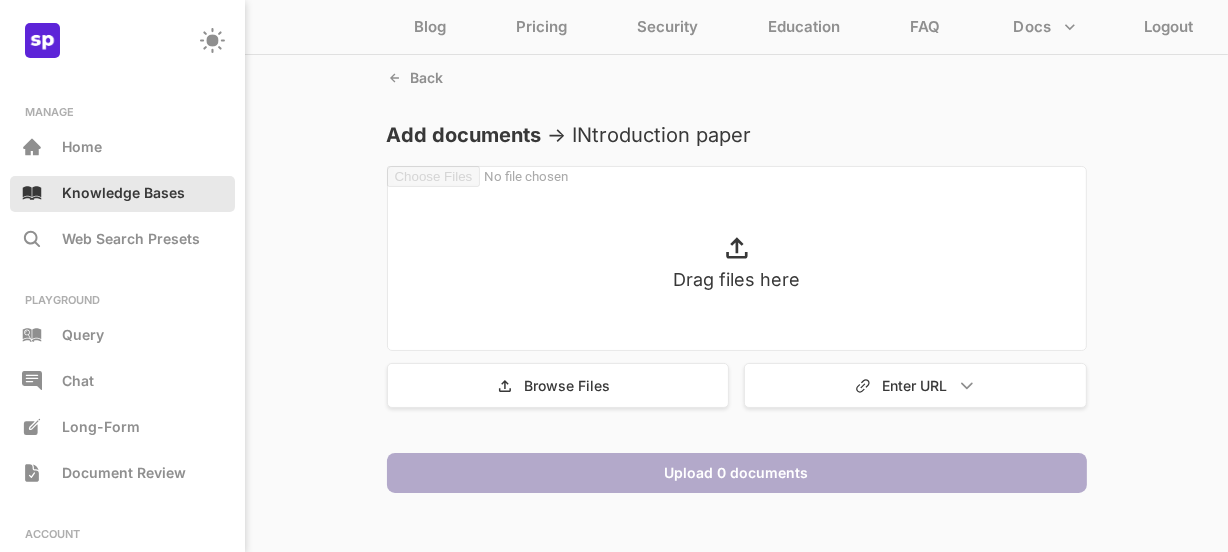click on "Knowledge Bases" at bounding box center [123, 192] 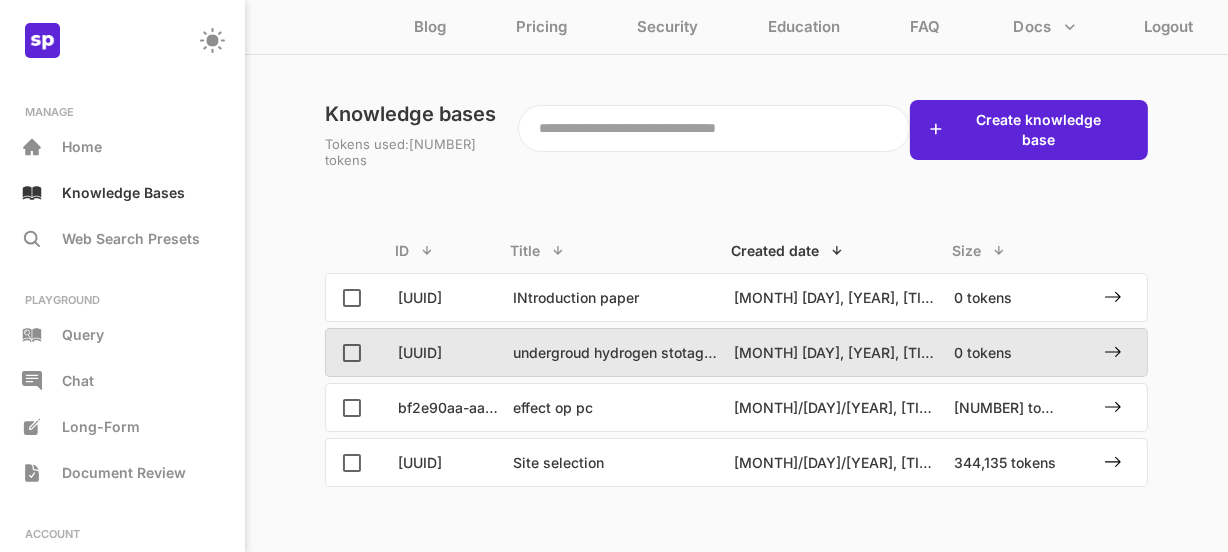 scroll, scrollTop: 18, scrollLeft: 0, axis: vertical 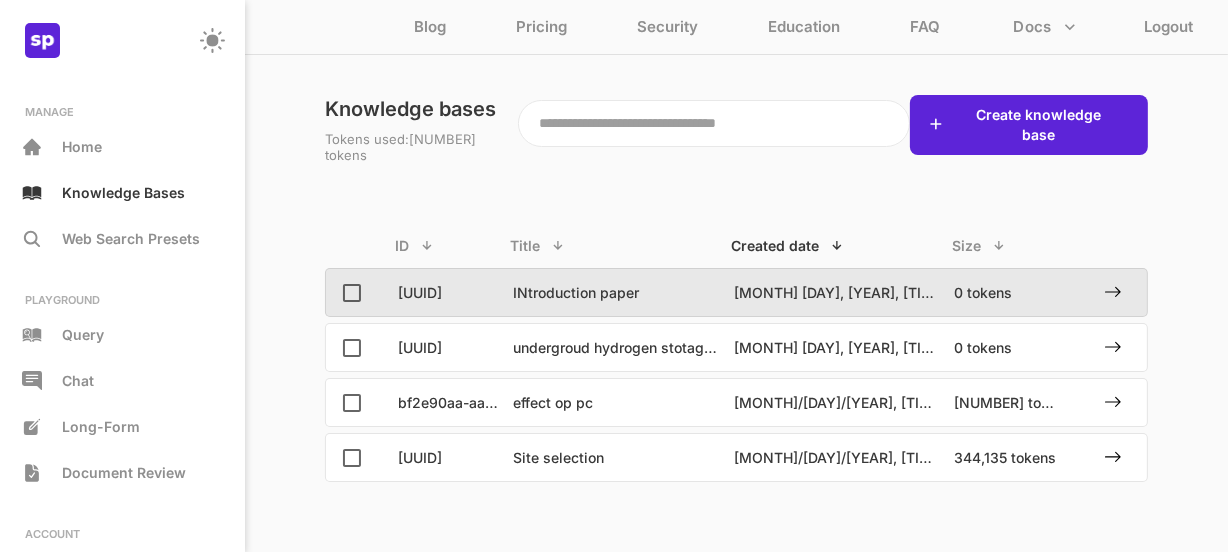 click at bounding box center (1095, 292) 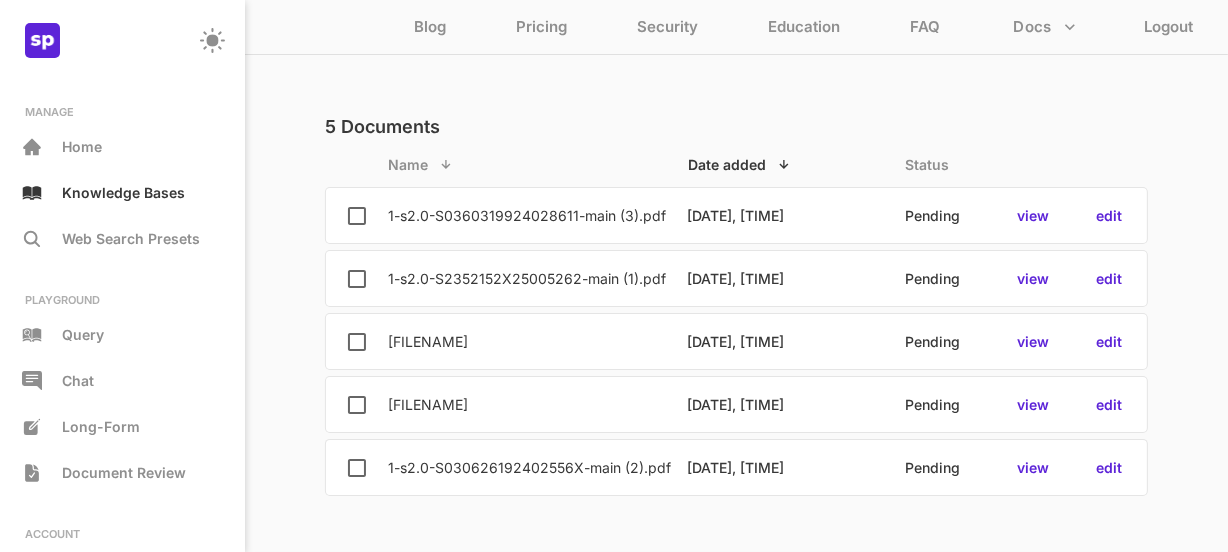 scroll, scrollTop: 0, scrollLeft: 0, axis: both 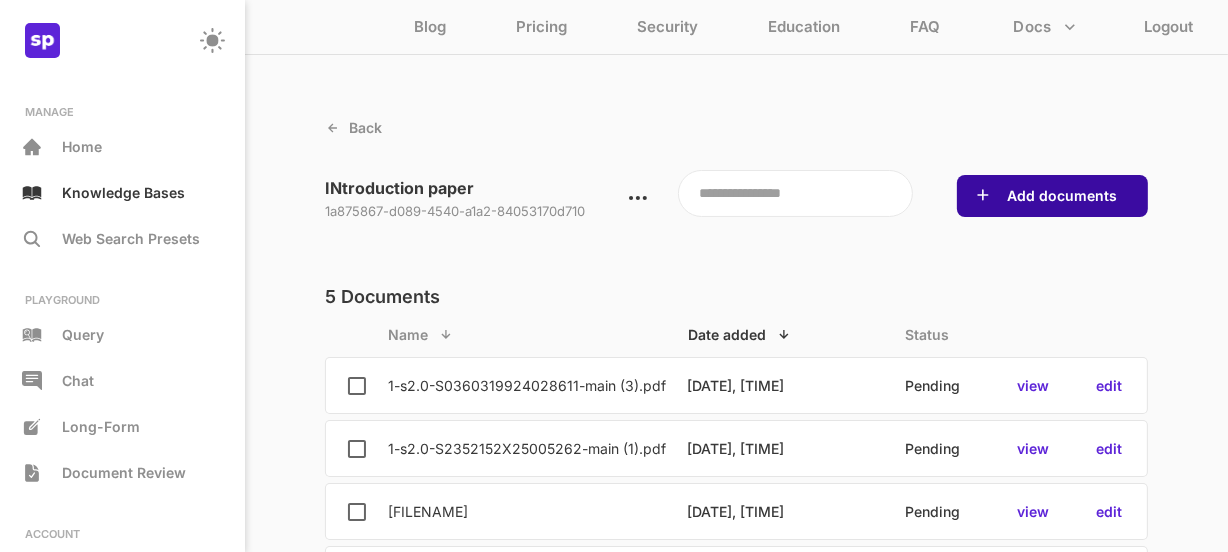 click on "Add documents" at bounding box center (1062, 196) 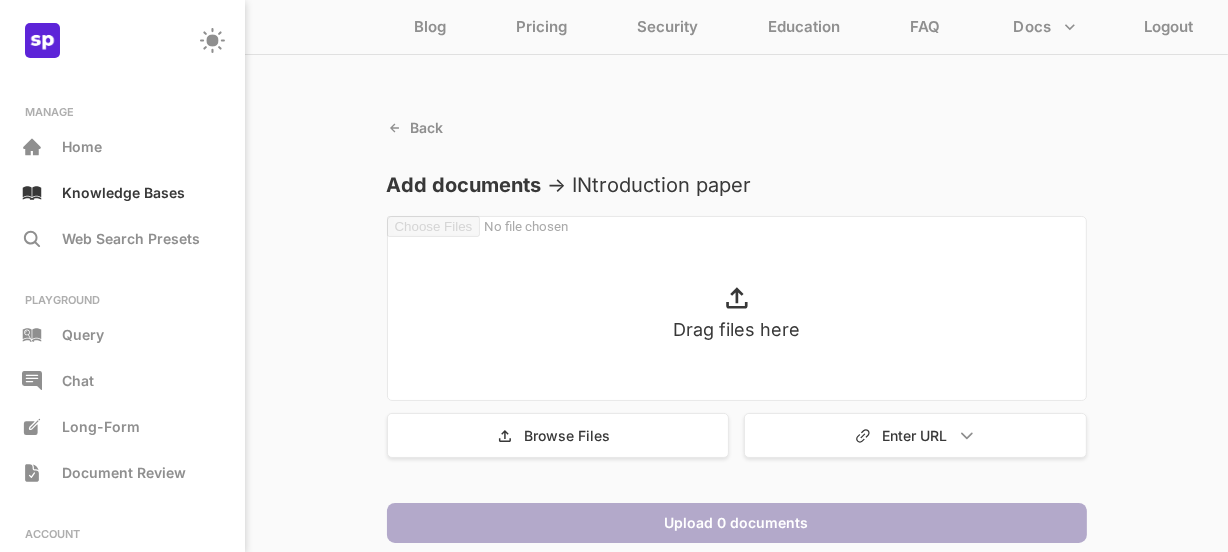 click on "Drag files here" at bounding box center (737, 308) 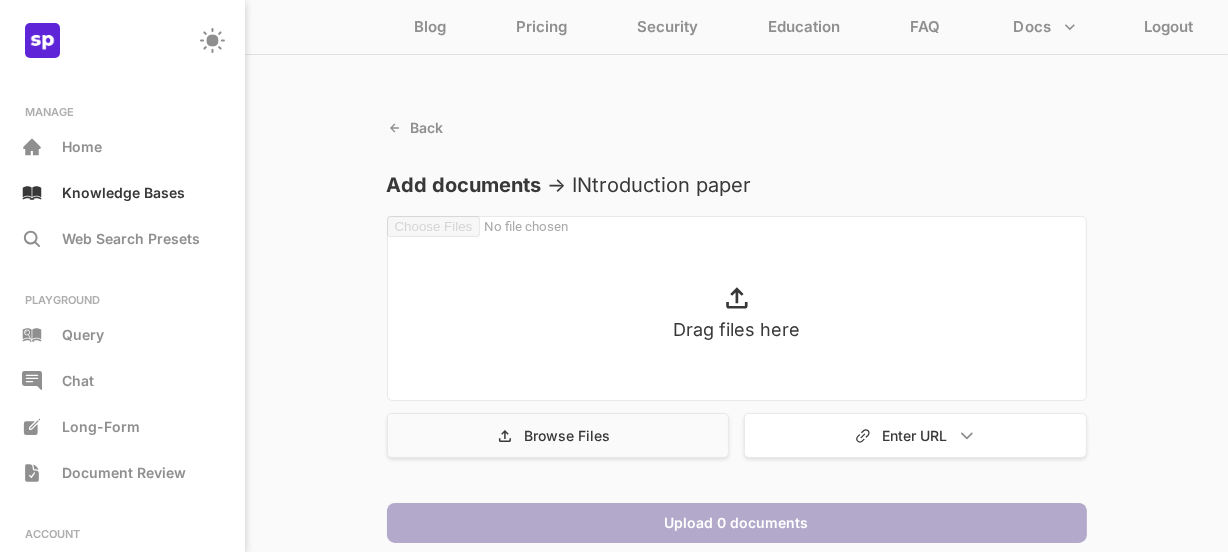 click on "Browse Files" at bounding box center (567, 435) 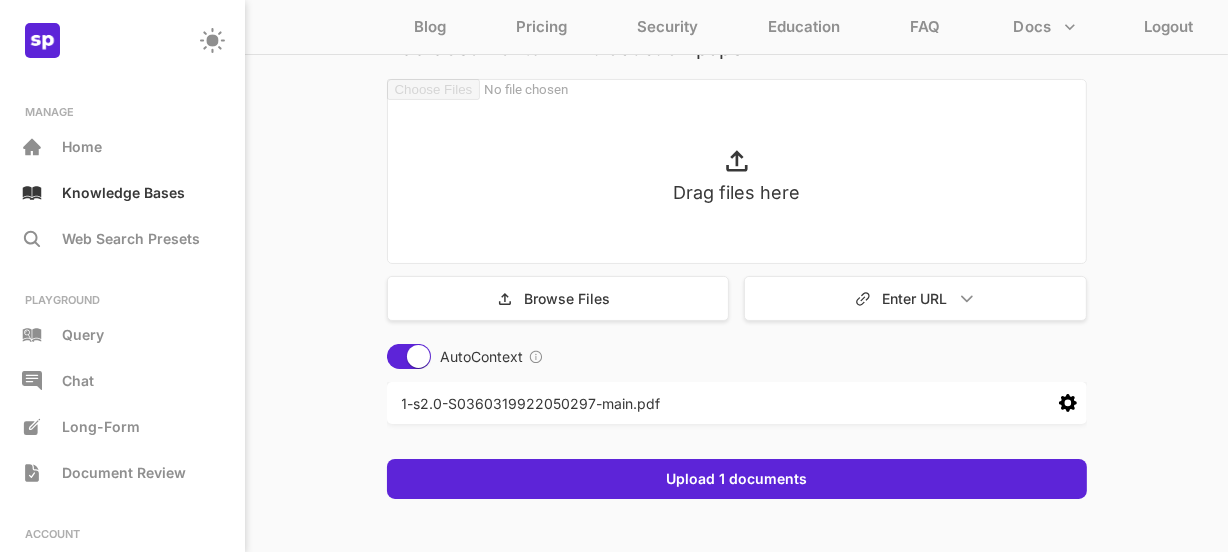scroll, scrollTop: 144, scrollLeft: 0, axis: vertical 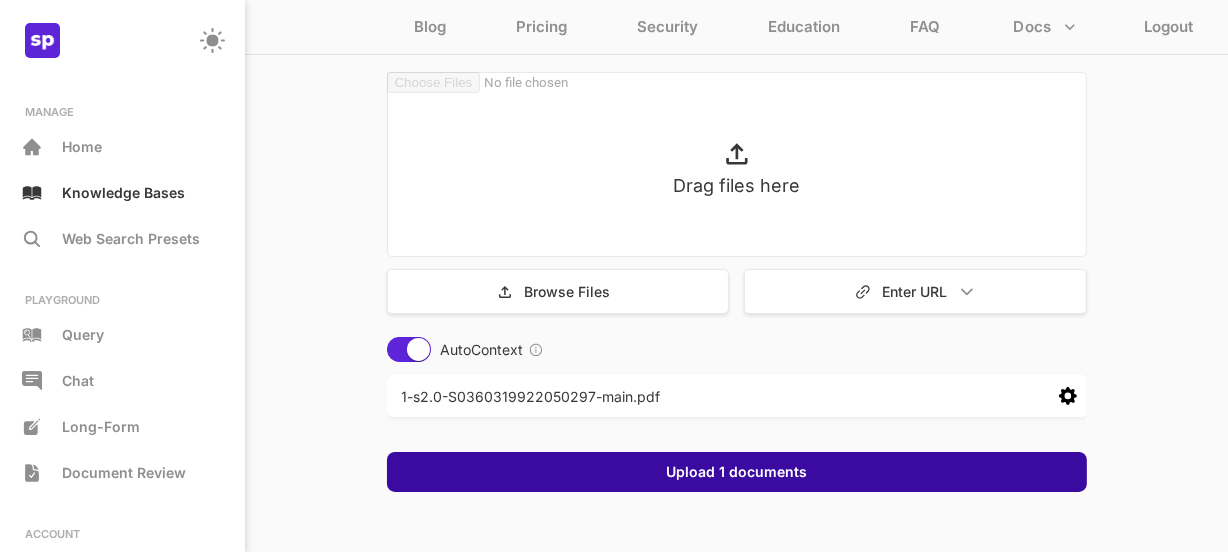 click on "Upload 1 documents" at bounding box center [737, 472] 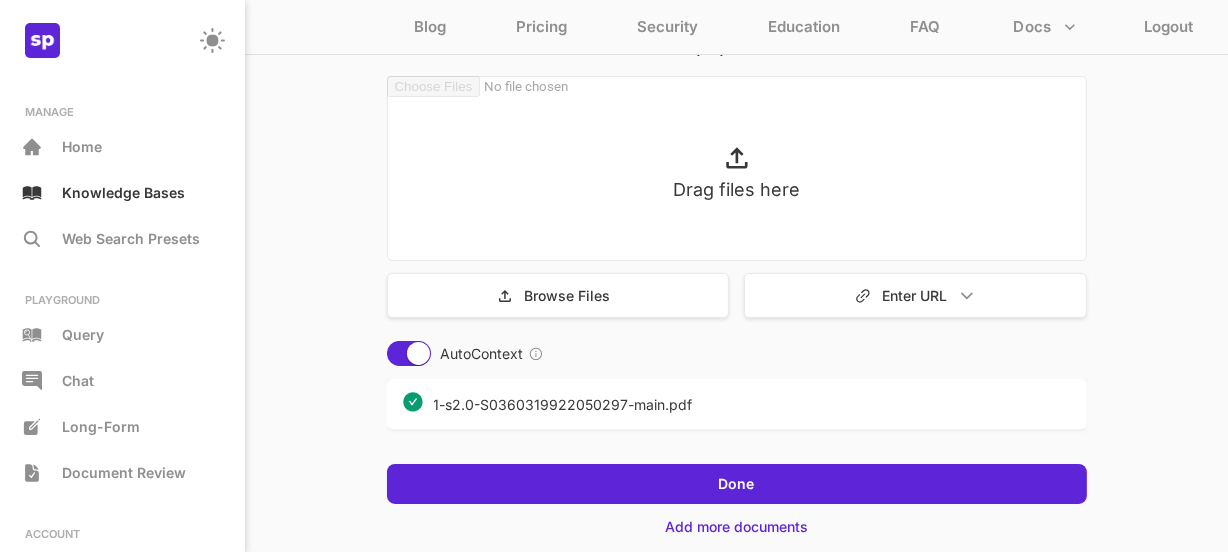 scroll, scrollTop: 144, scrollLeft: 0, axis: vertical 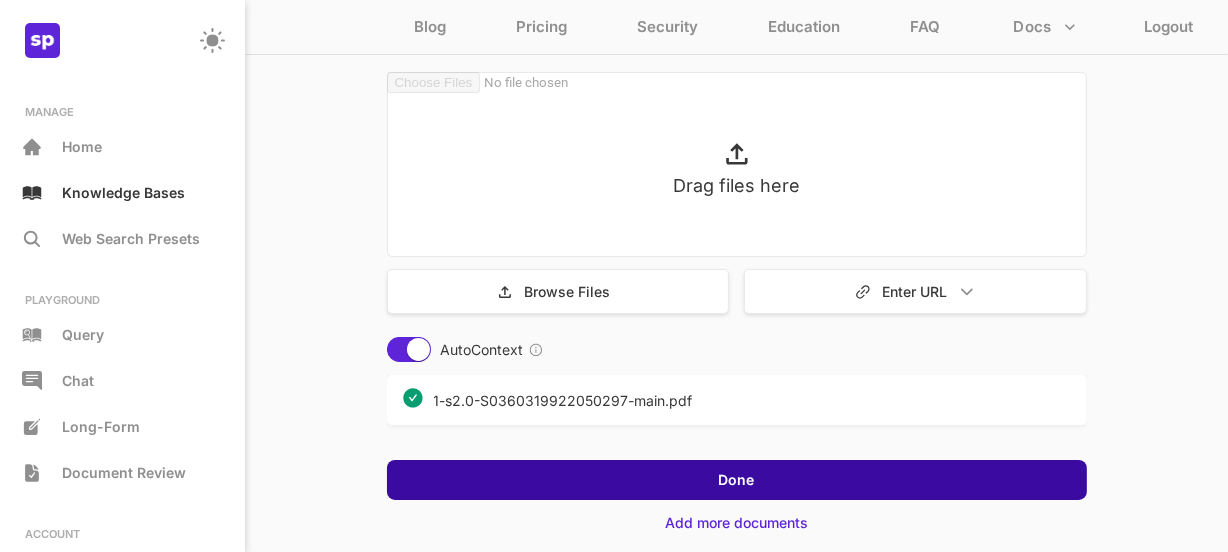 click on "Done" at bounding box center [737, 480] 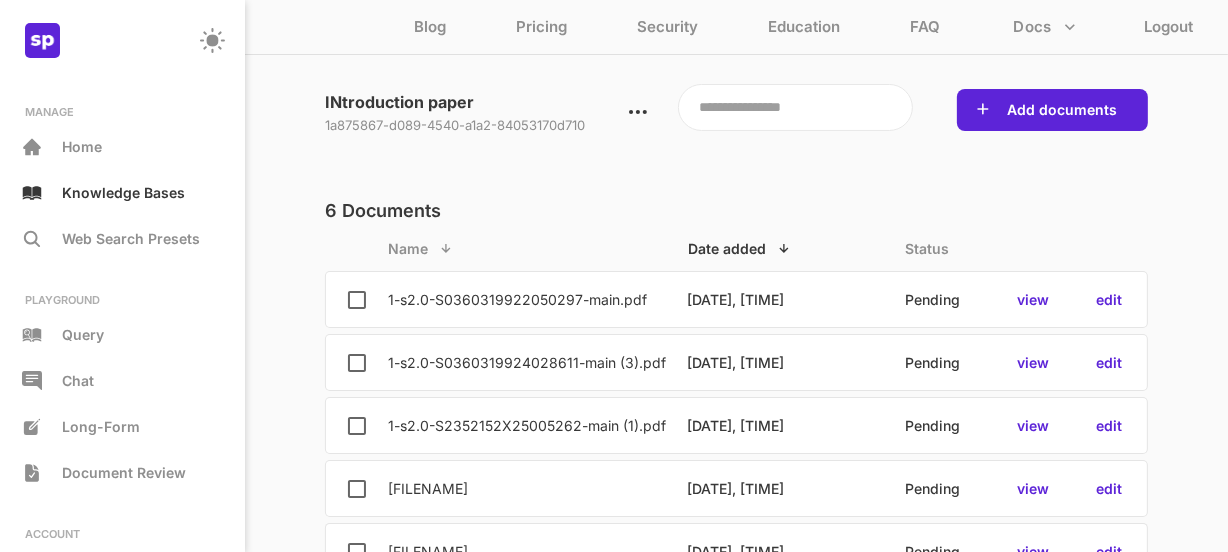 scroll, scrollTop: 0, scrollLeft: 0, axis: both 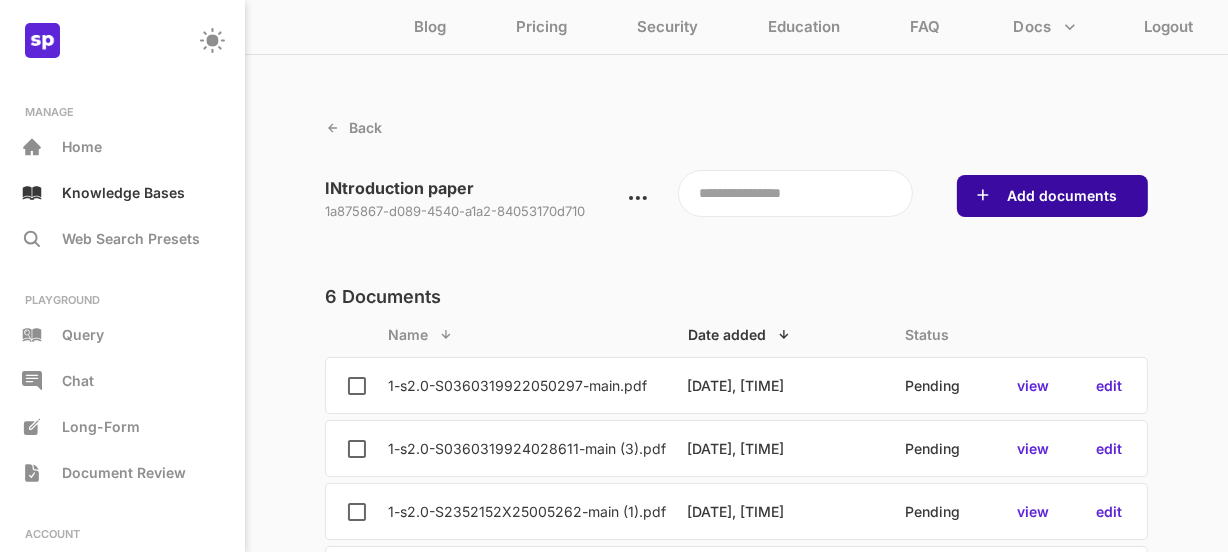 click on "Add documents" at bounding box center (1062, 196) 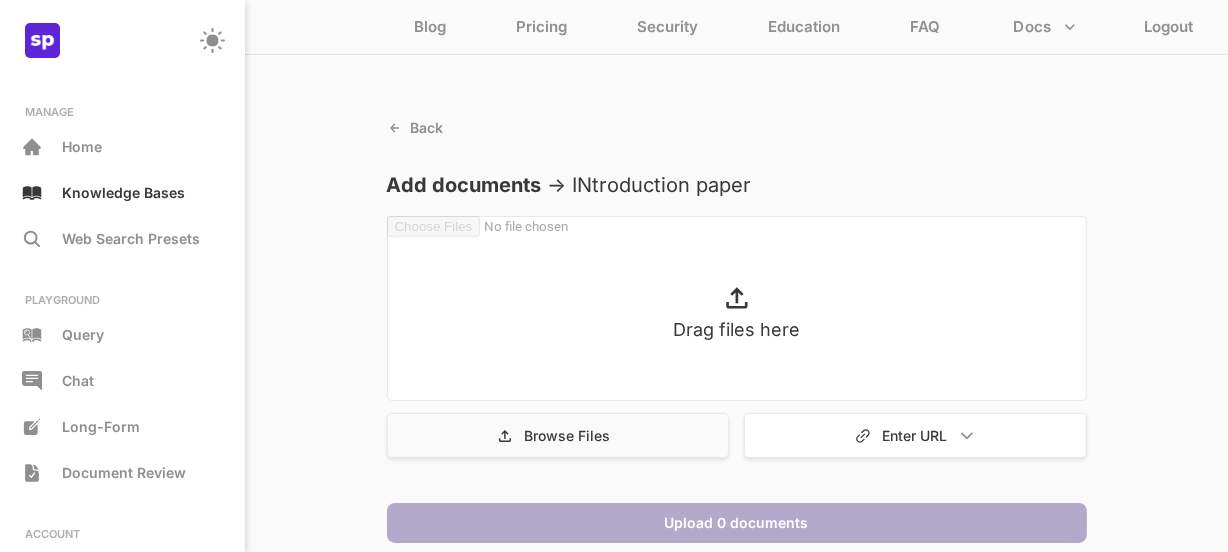 click on "Browse Files" at bounding box center [567, 435] 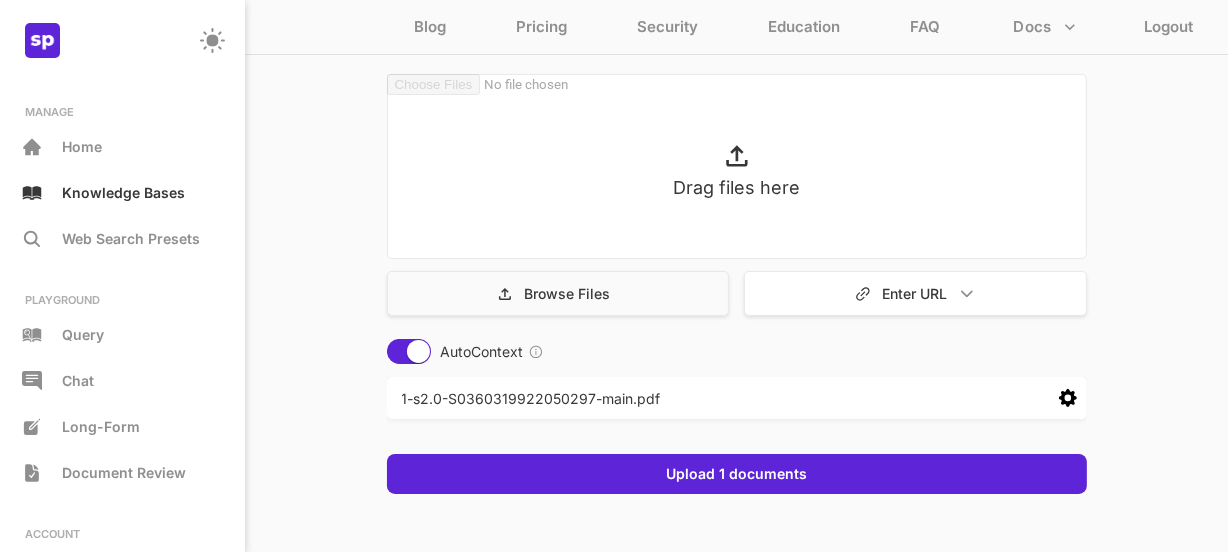 scroll, scrollTop: 144, scrollLeft: 0, axis: vertical 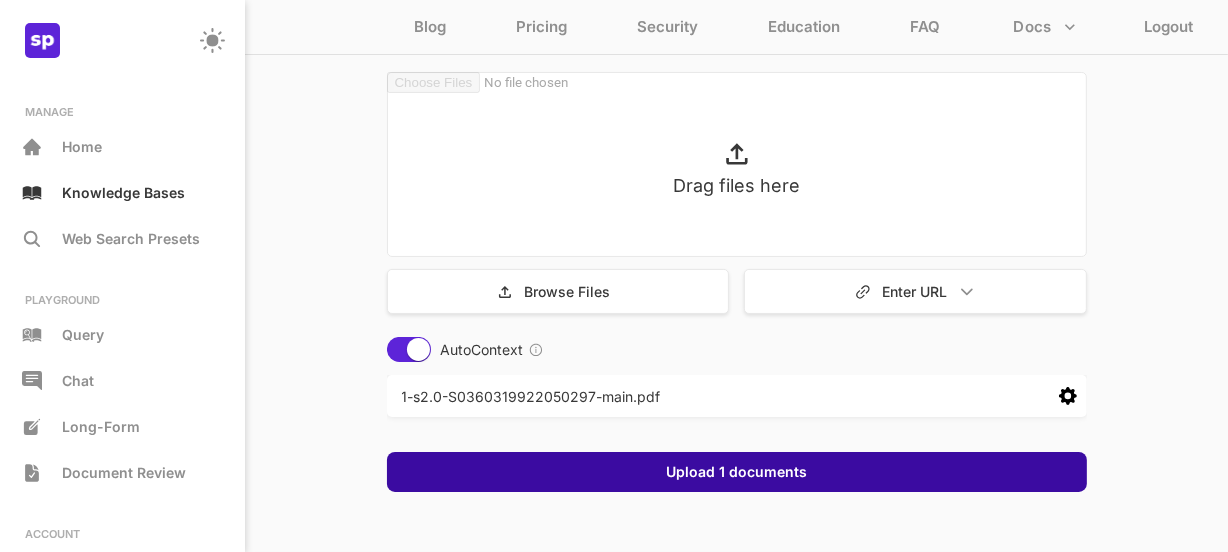 click on "Upload 1 documents" at bounding box center (736, 472) 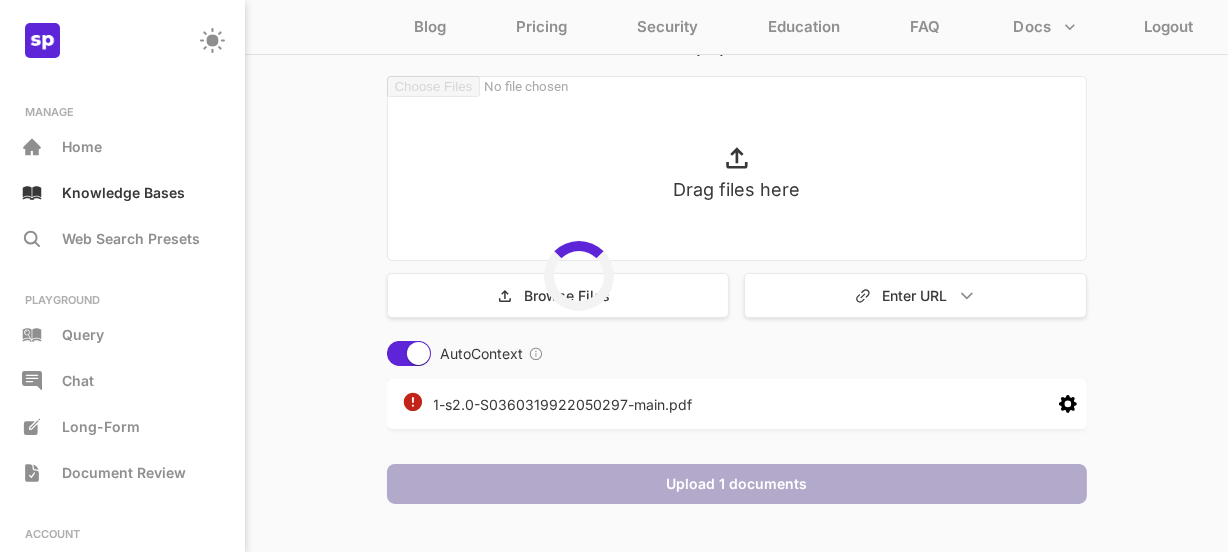 scroll, scrollTop: 144, scrollLeft: 0, axis: vertical 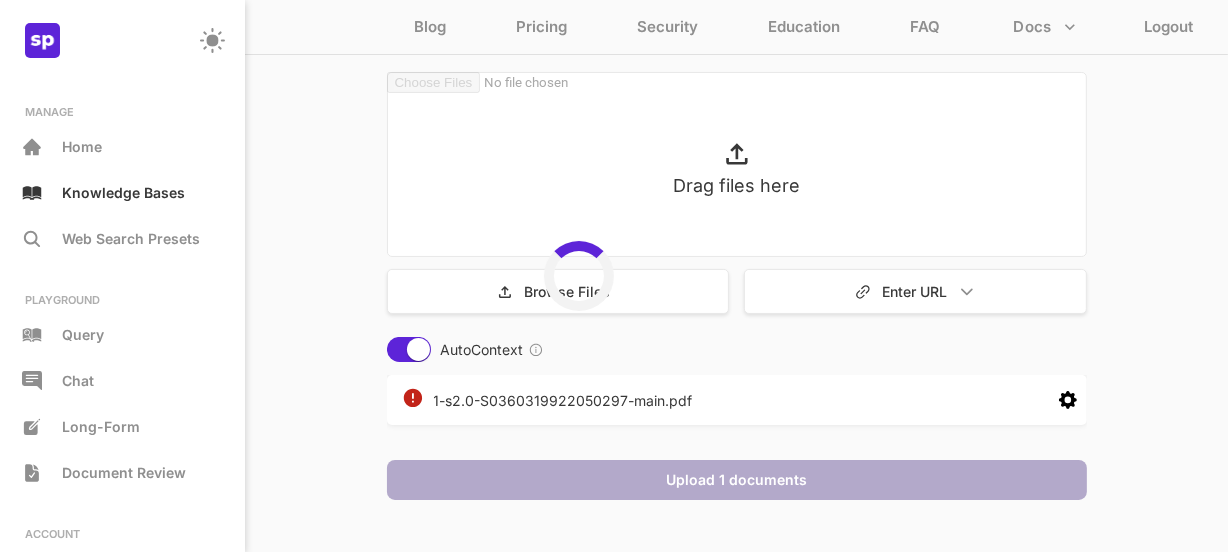 click 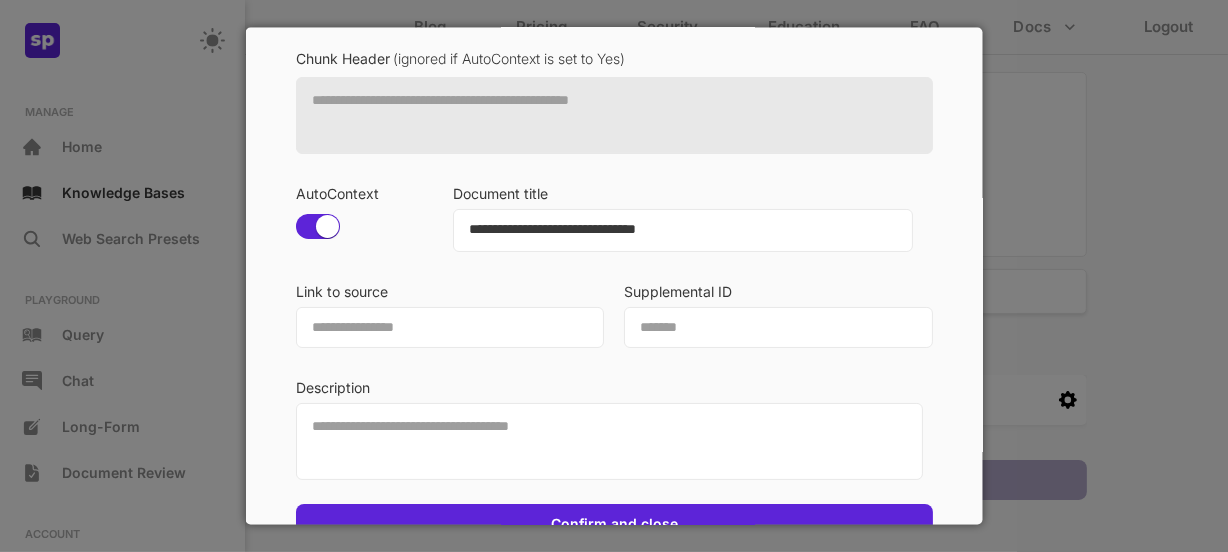 scroll, scrollTop: 199, scrollLeft: 0, axis: vertical 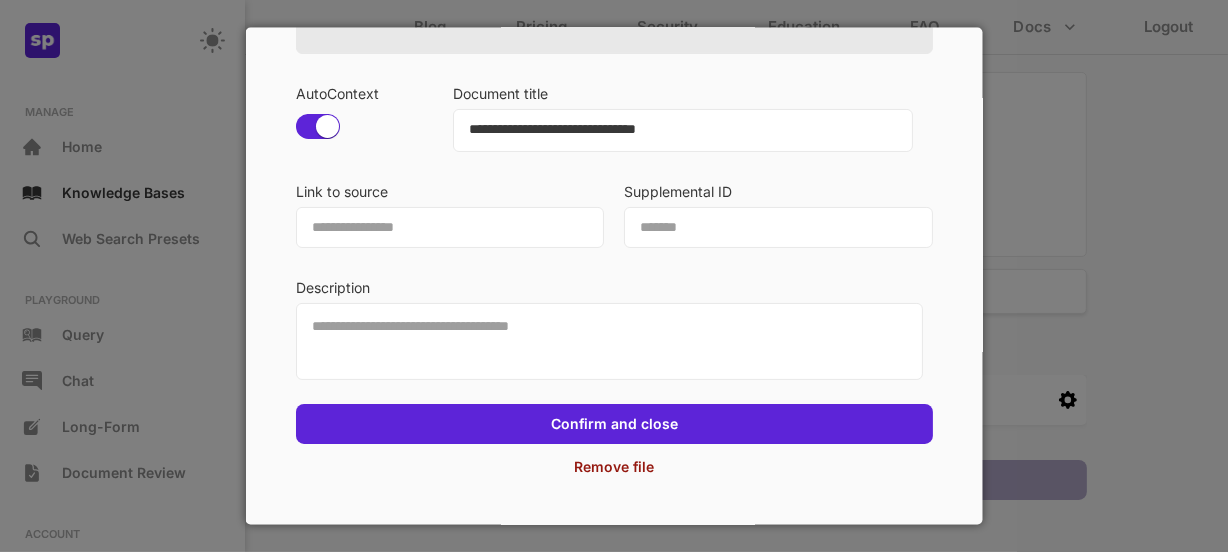 click on "Remove file" at bounding box center [614, 466] 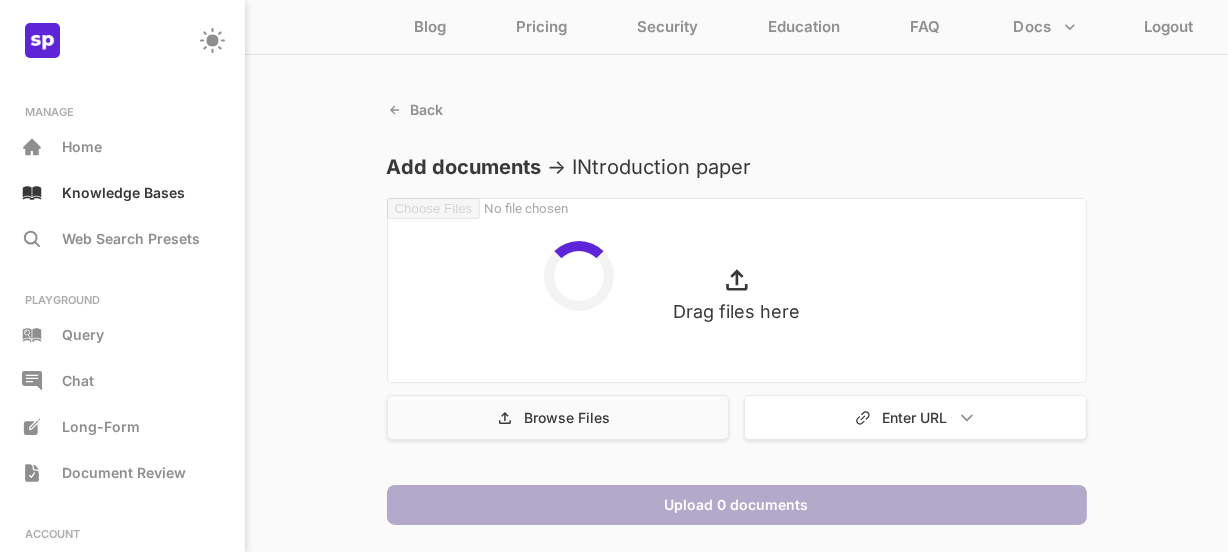 scroll, scrollTop: 0, scrollLeft: 0, axis: both 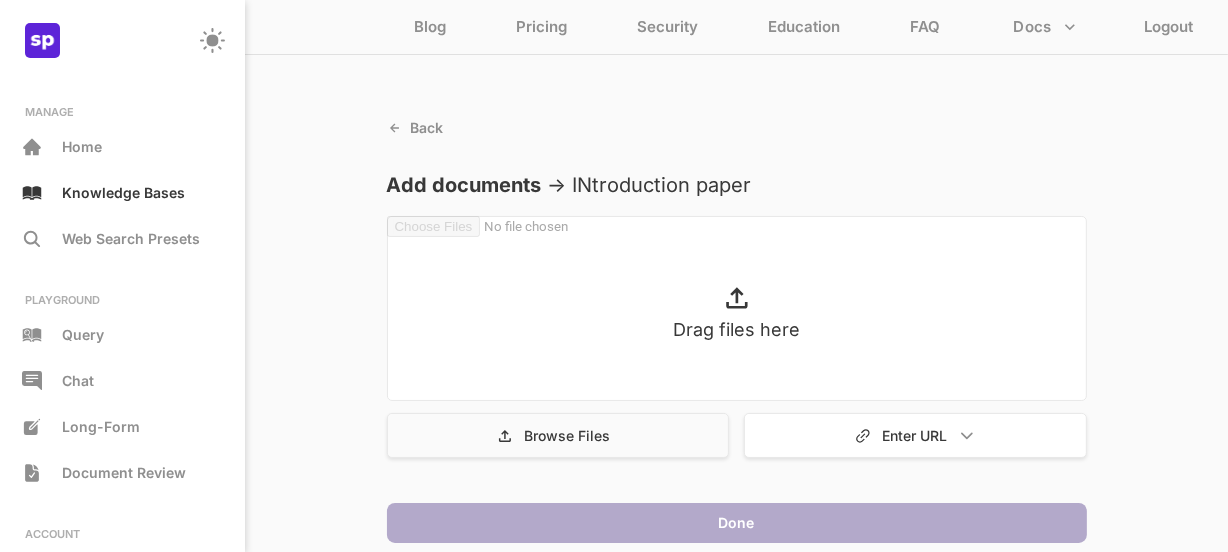 click on "Browse Files" at bounding box center (567, 435) 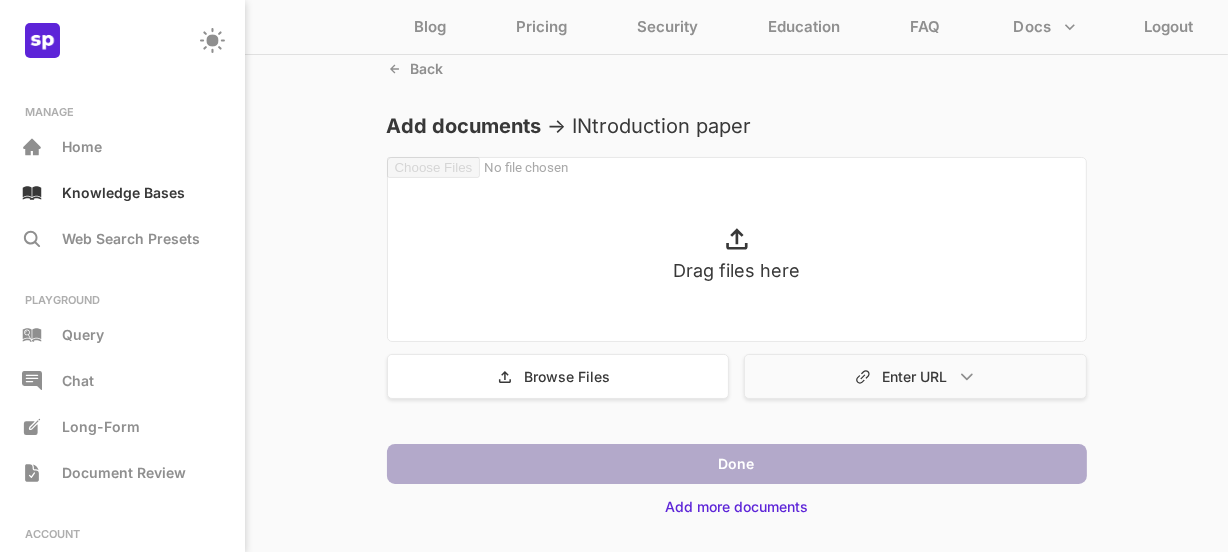 scroll, scrollTop: 92, scrollLeft: 0, axis: vertical 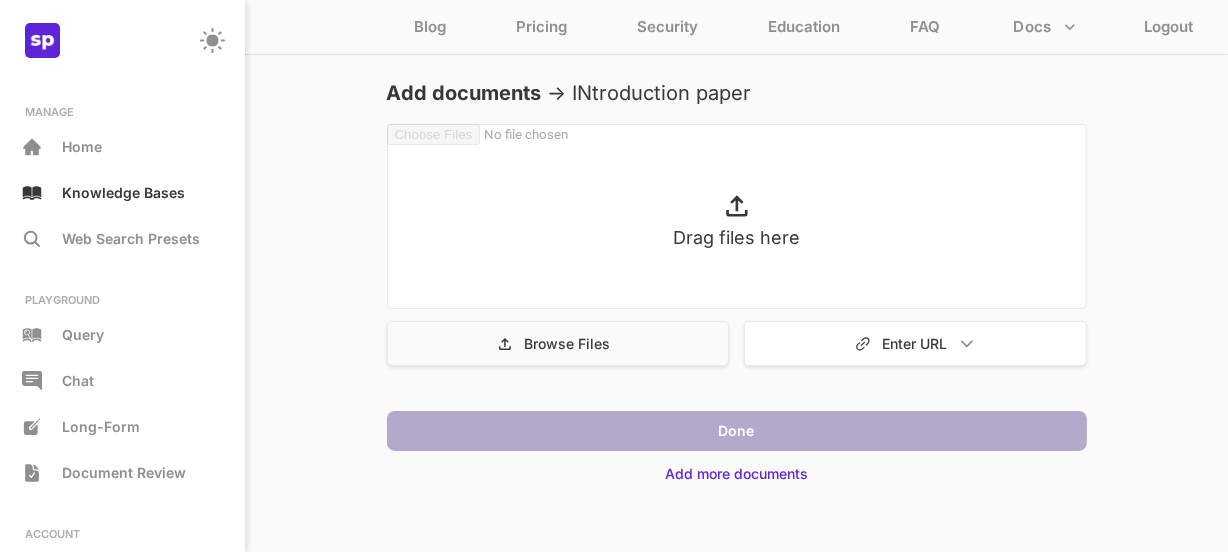 click on "Browse Files" at bounding box center [558, 343] 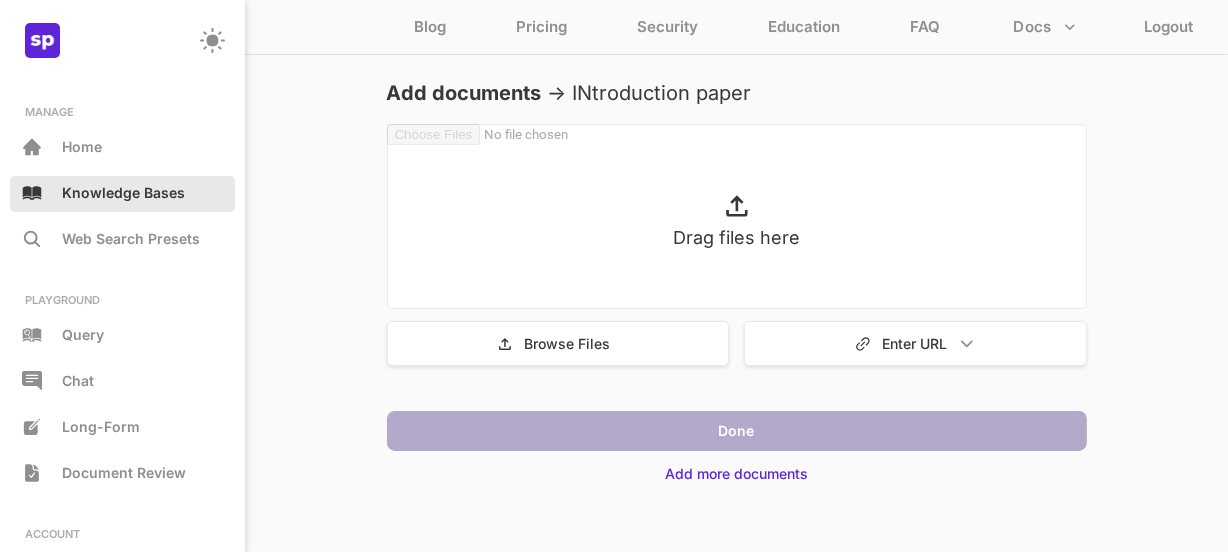 click on "Knowledge Bases" at bounding box center (123, 192) 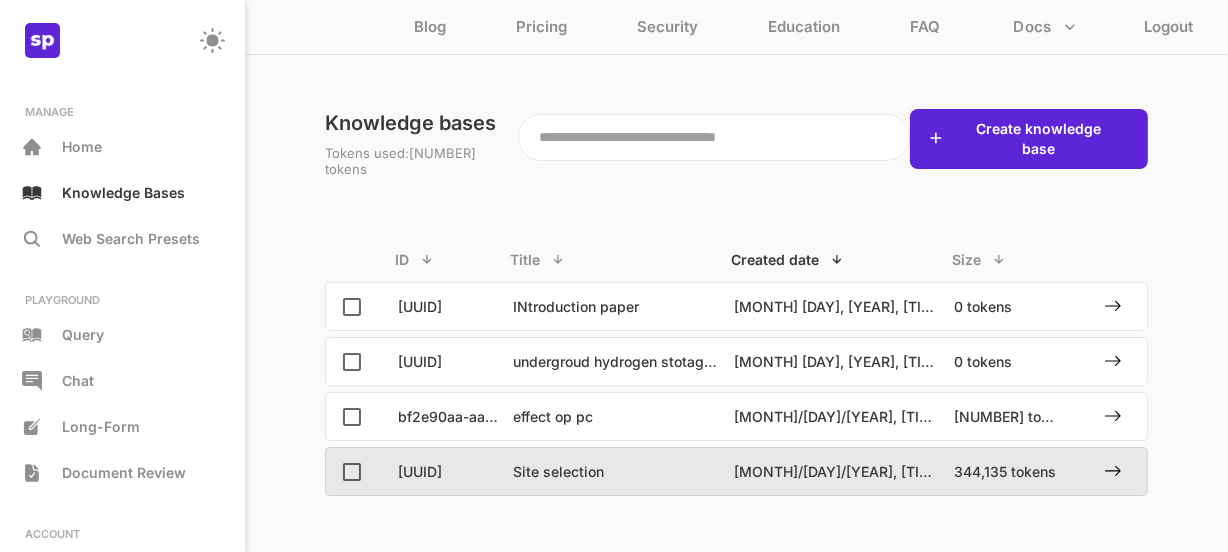 scroll, scrollTop: 0, scrollLeft: 0, axis: both 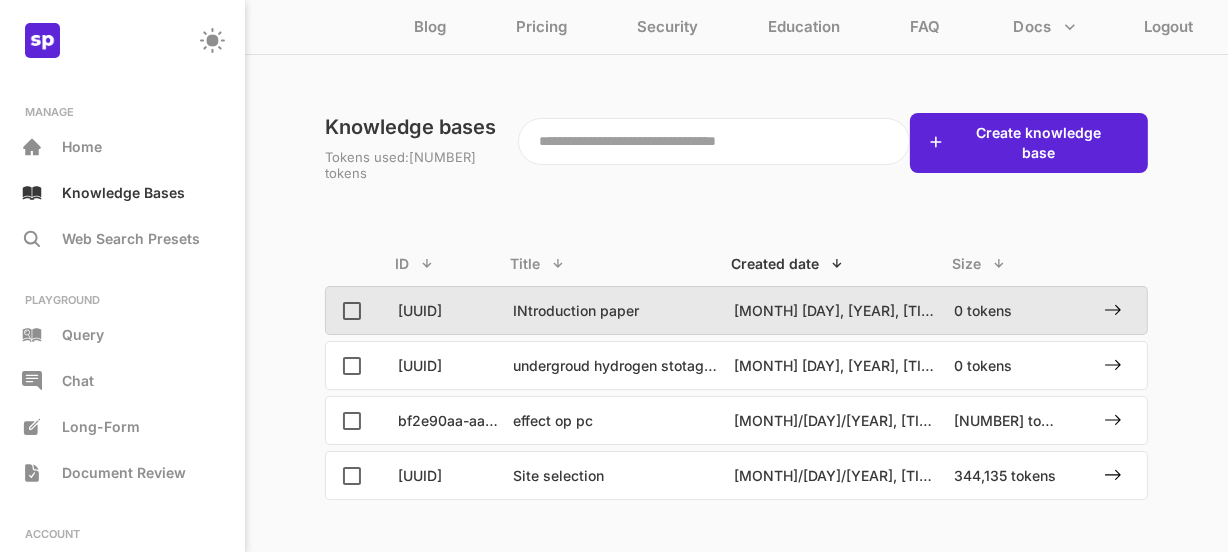 click on "INtroduction paper" at bounding box center (623, 310) 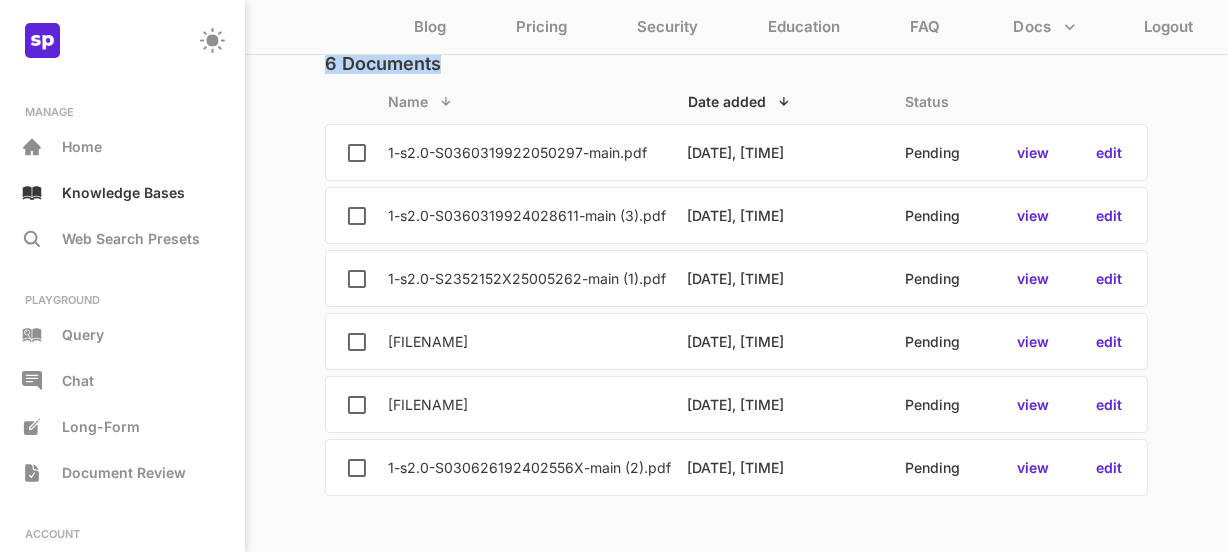 scroll, scrollTop: 0, scrollLeft: 0, axis: both 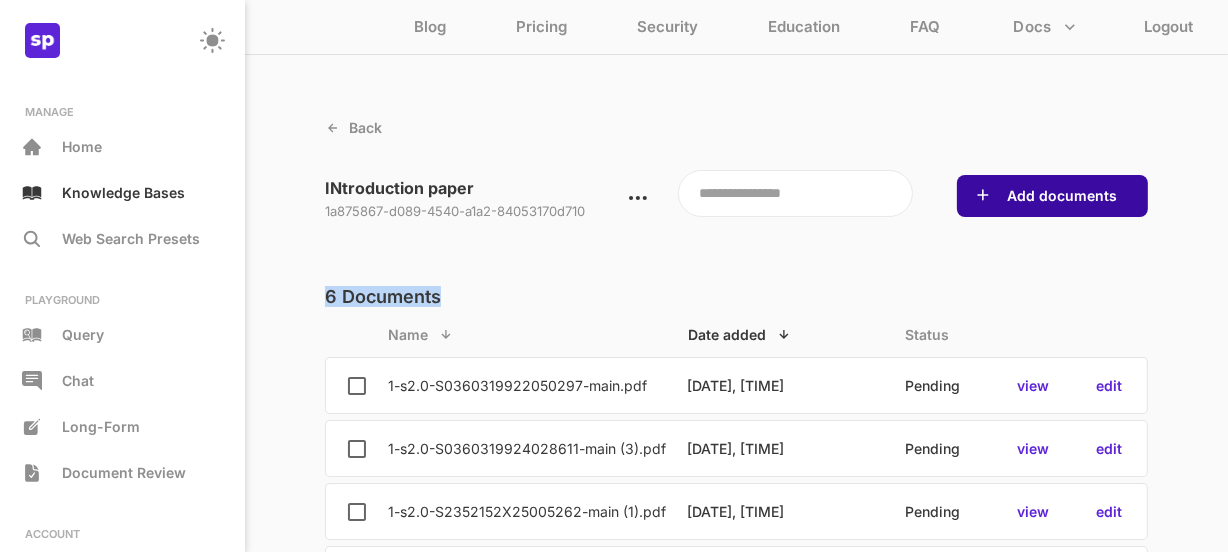 click on "Add documents" at bounding box center [1062, 196] 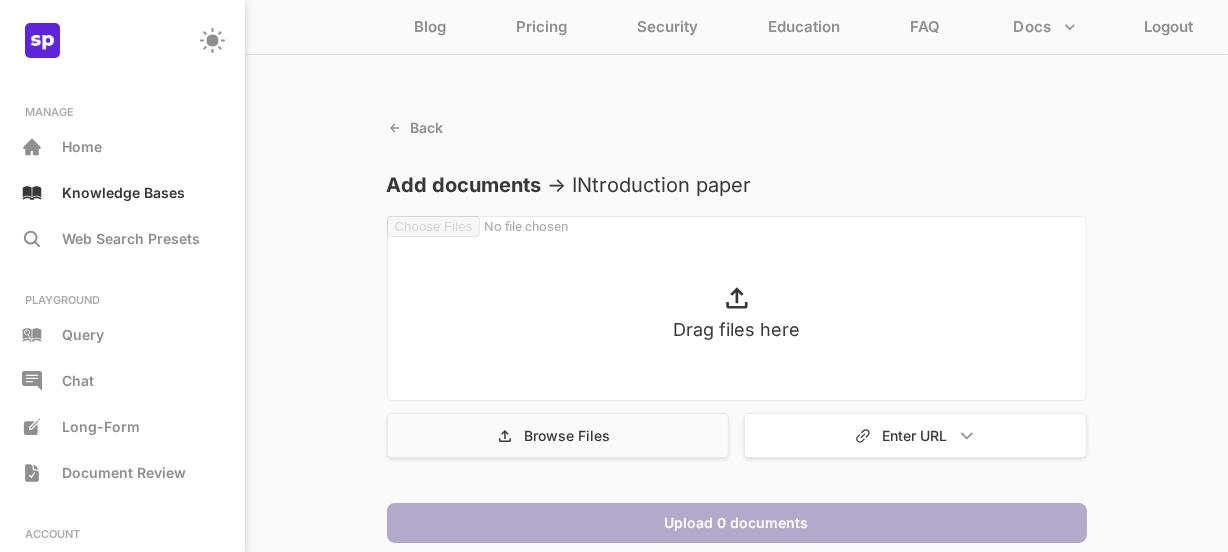 click on "Browse Files" at bounding box center [567, 435] 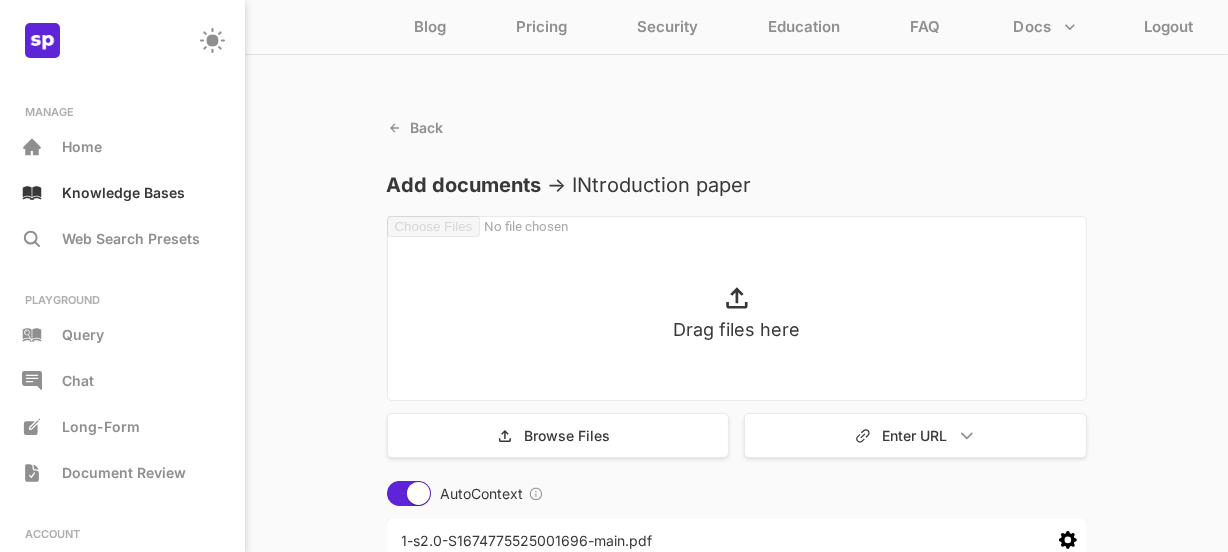 scroll, scrollTop: 0, scrollLeft: 0, axis: both 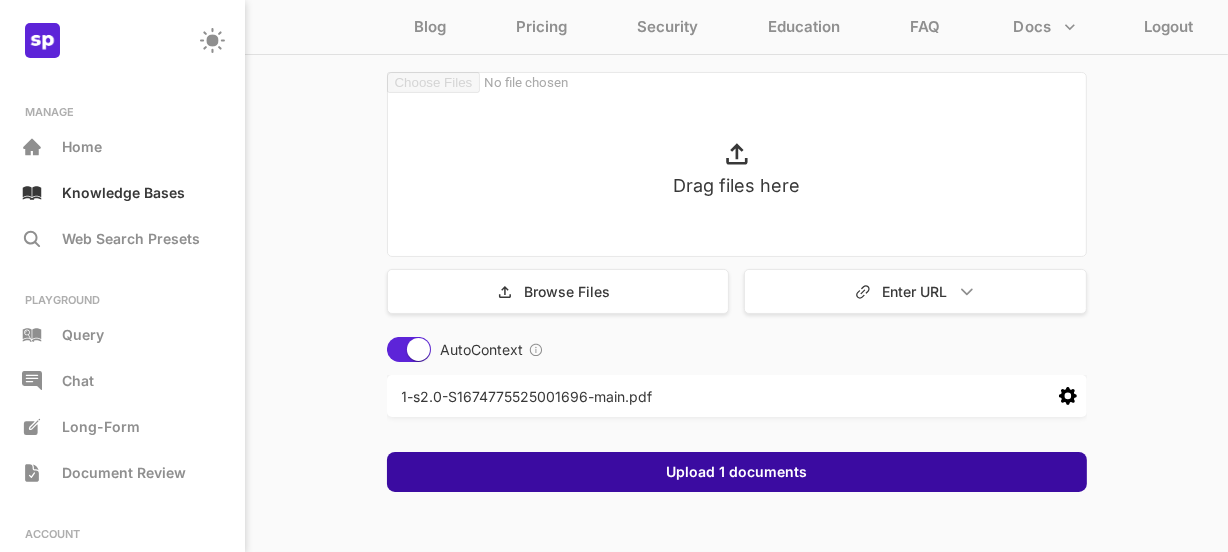 click on "Upload 1 documents" at bounding box center (736, 472) 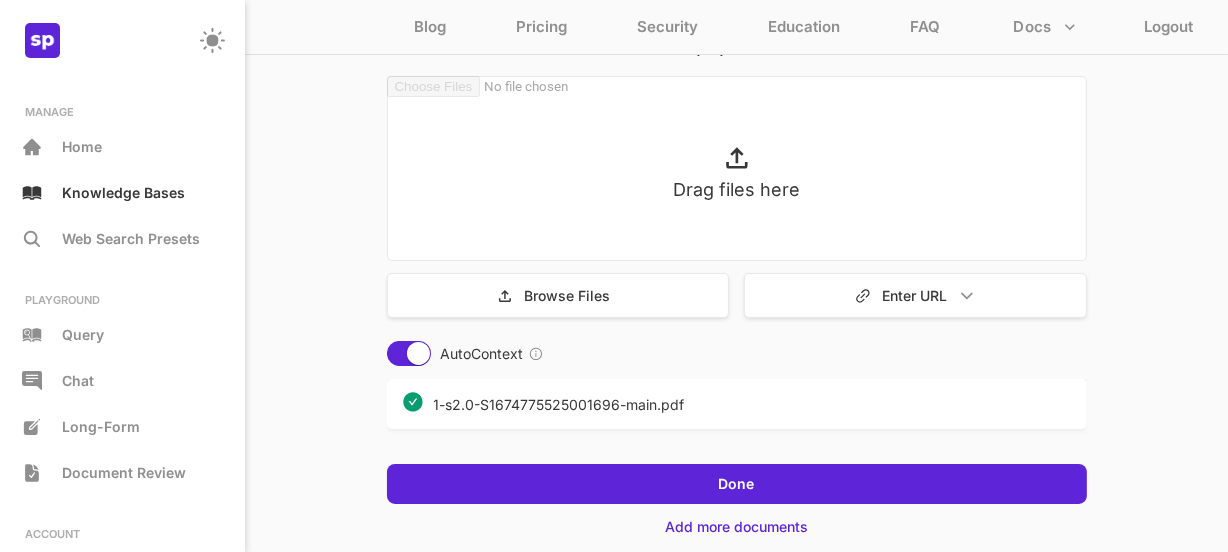 scroll, scrollTop: 144, scrollLeft: 0, axis: vertical 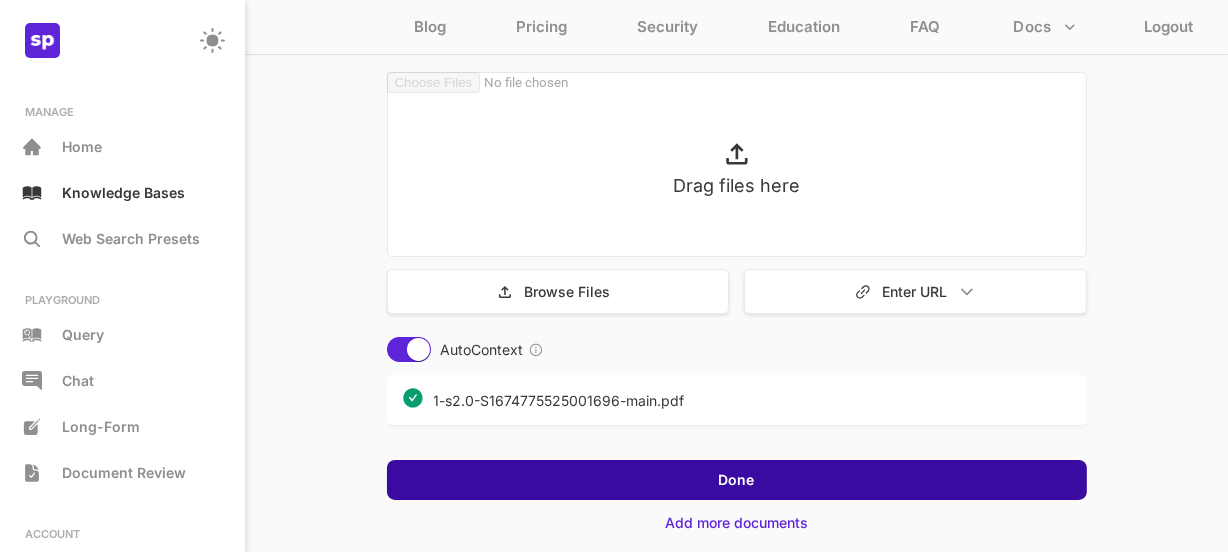 click on "Done" at bounding box center (737, 480) 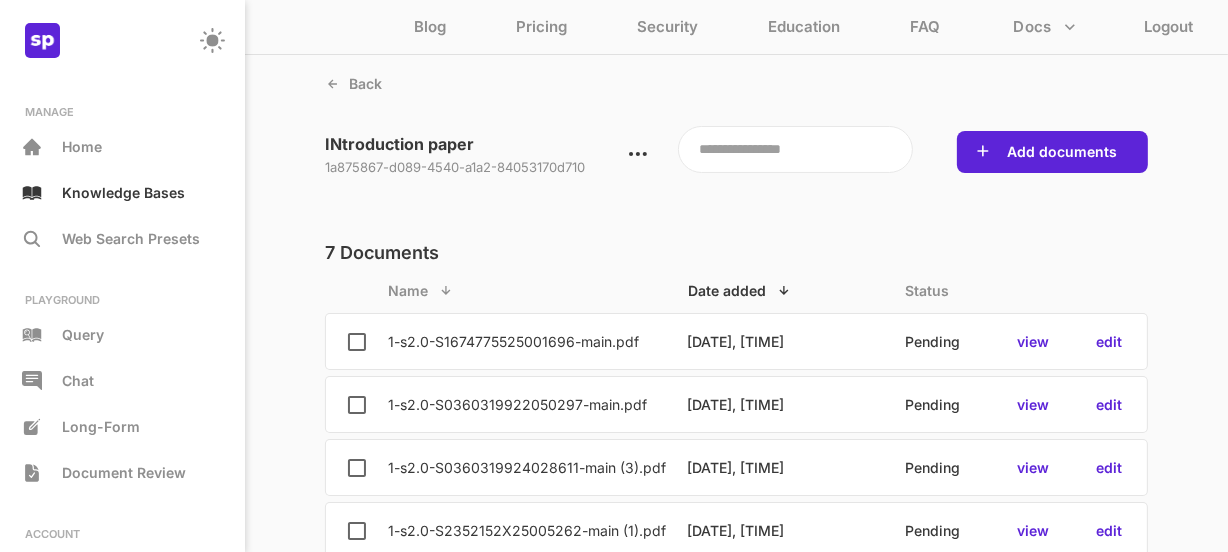 scroll, scrollTop: 27, scrollLeft: 0, axis: vertical 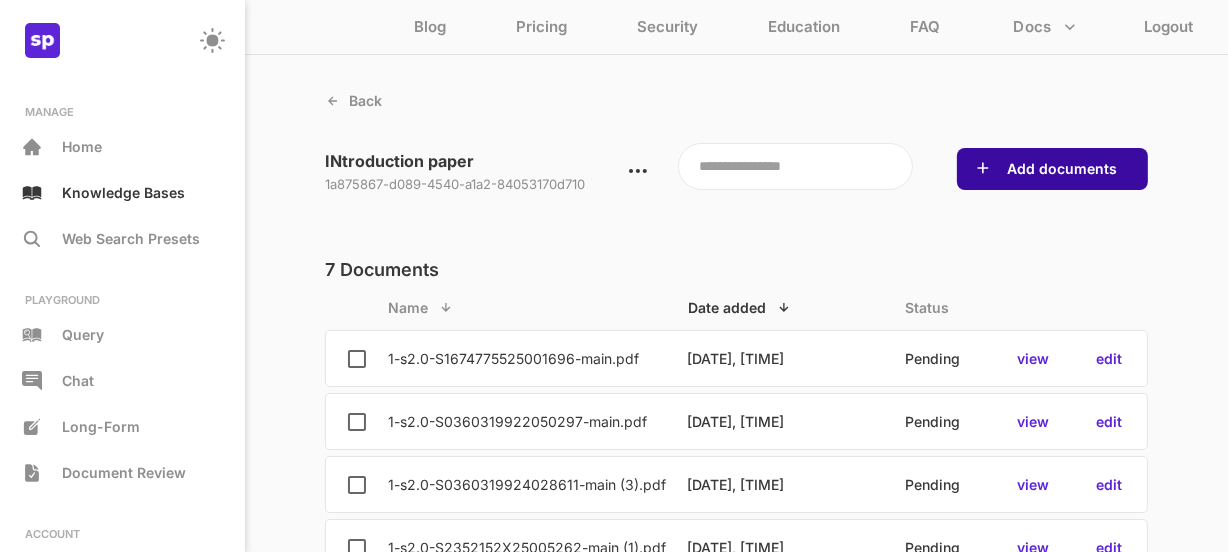 click on "Add documents" at bounding box center (1062, 169) 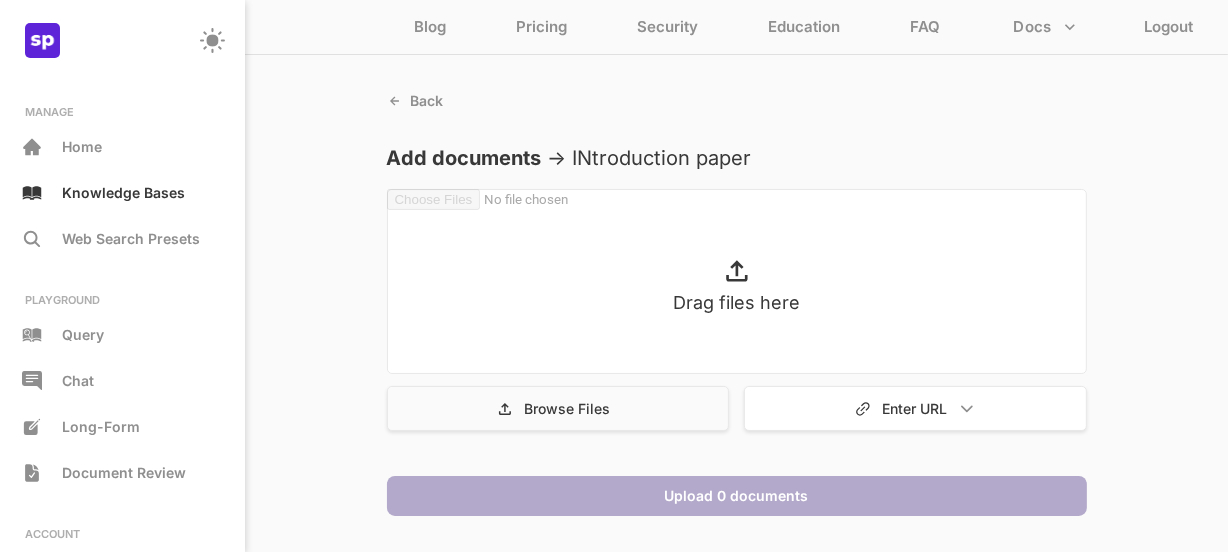 click on "Browse Files" at bounding box center [558, 408] 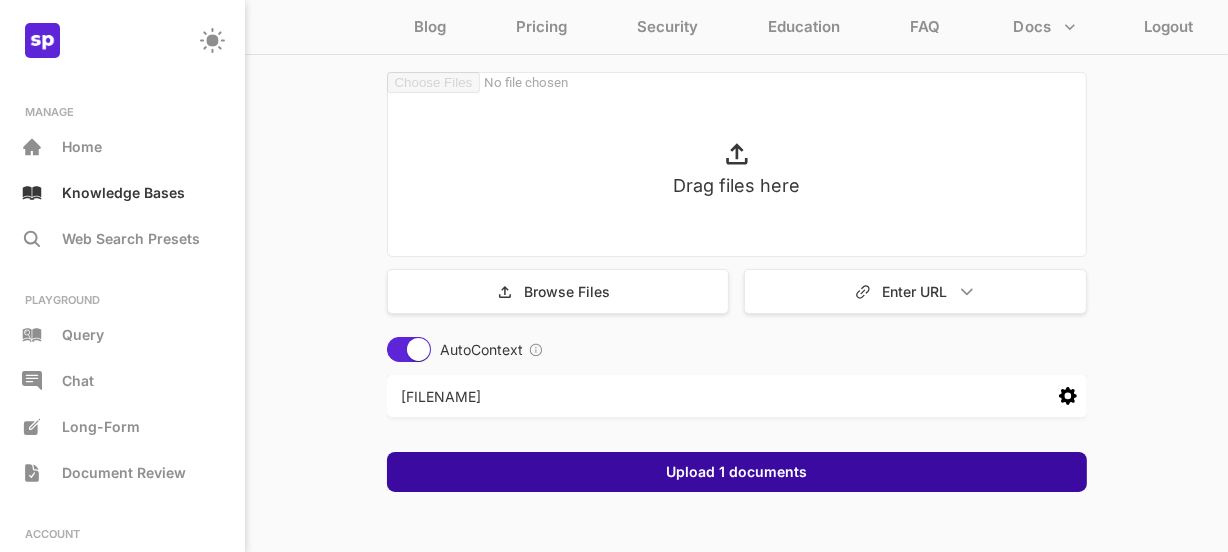 click on "Upload 1 documents" at bounding box center (736, 472) 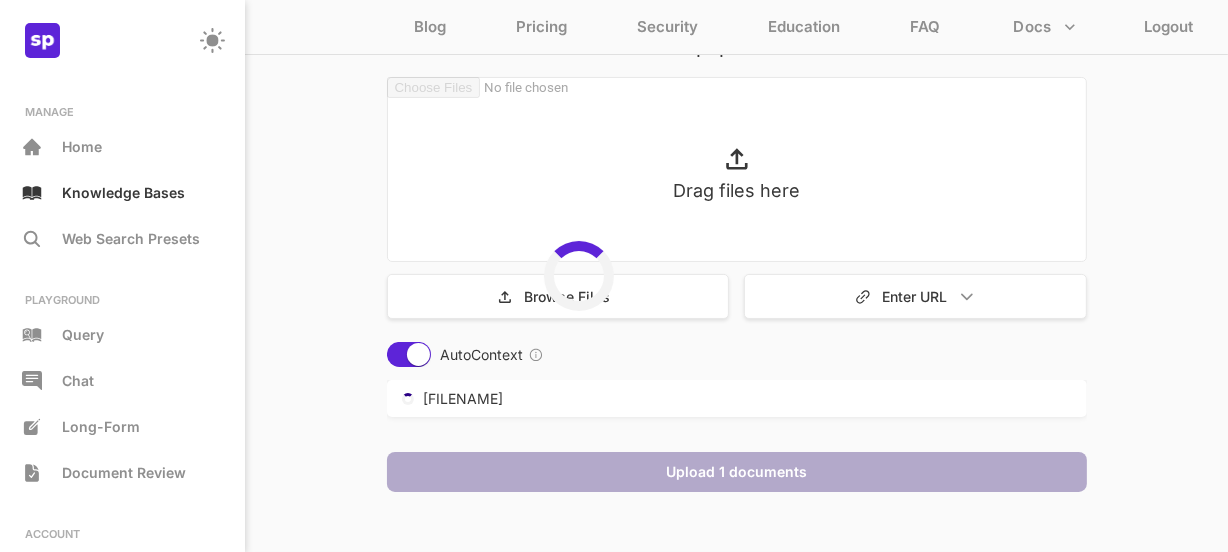 scroll, scrollTop: 144, scrollLeft: 0, axis: vertical 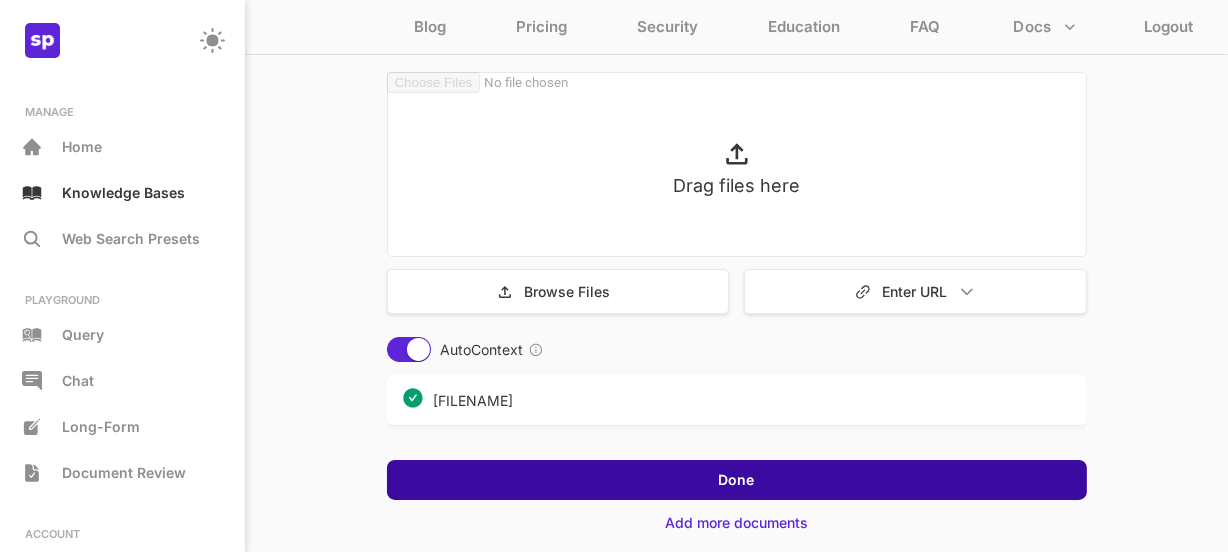 click on "Done" at bounding box center (737, 480) 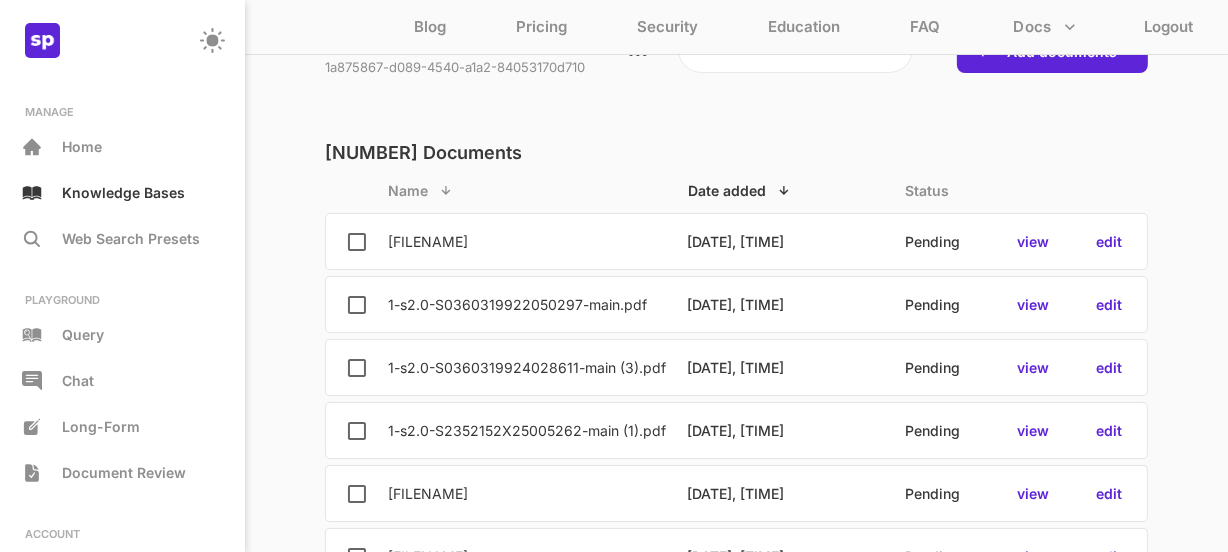 scroll, scrollTop: 0, scrollLeft: 0, axis: both 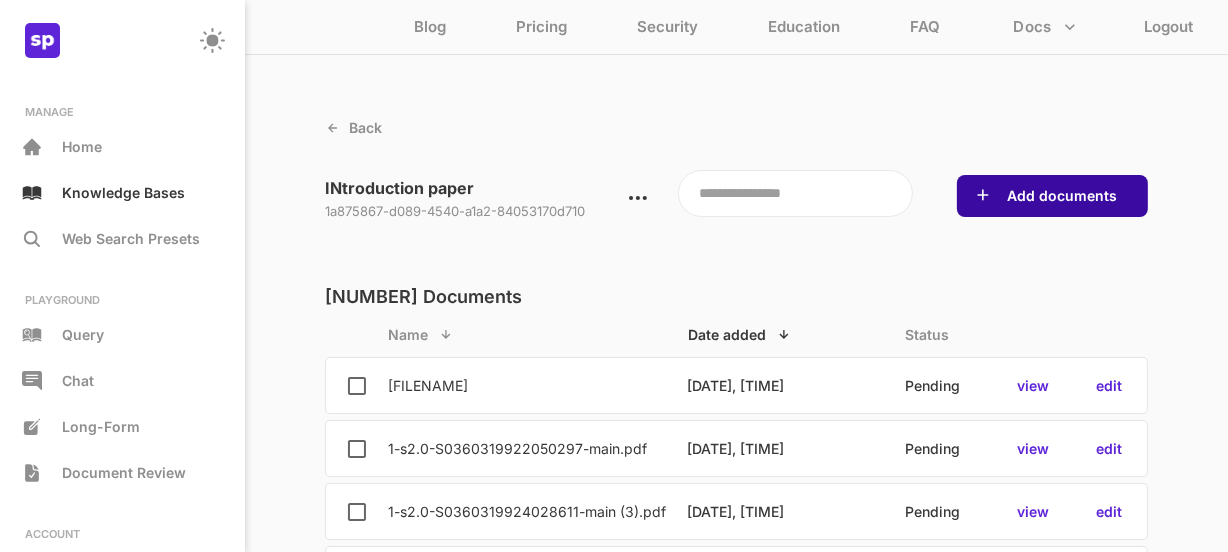 click on "Add documents" at bounding box center [1062, 196] 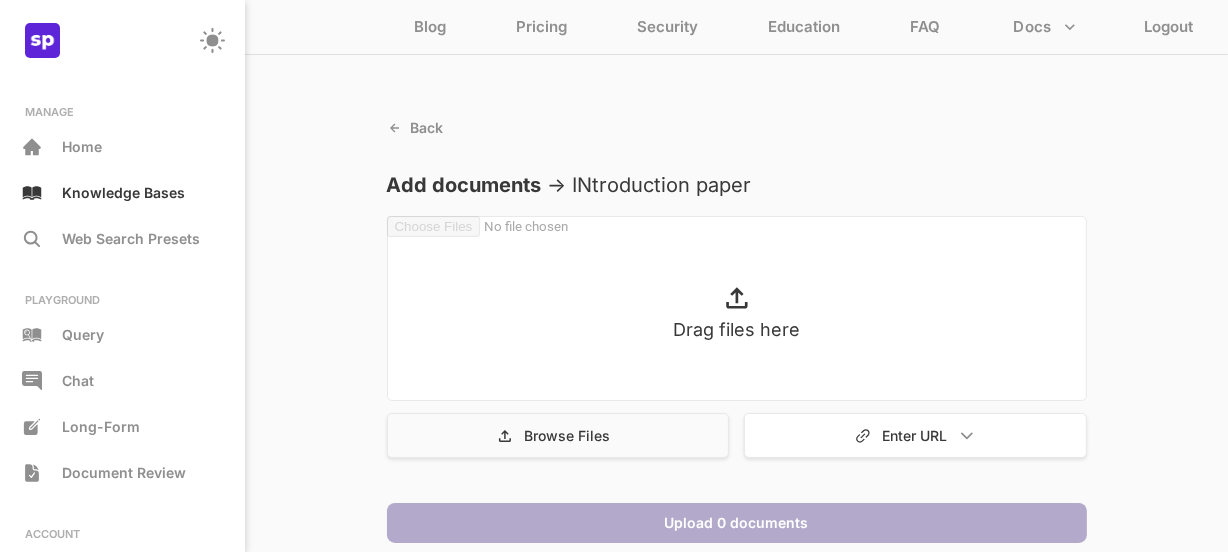click on "Browse Files" at bounding box center [567, 435] 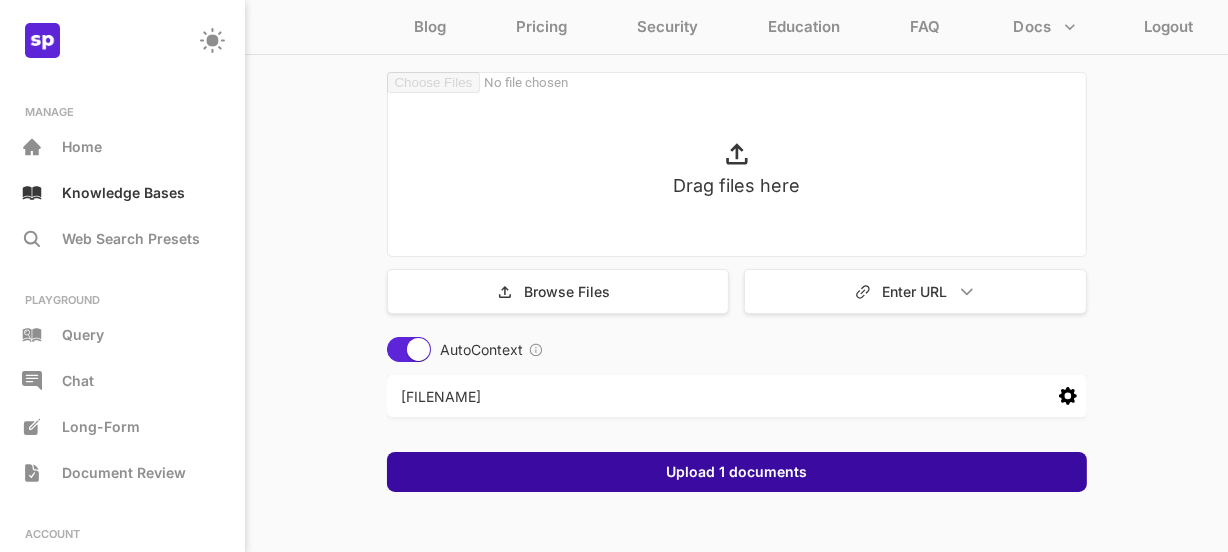 click on "Upload 1 documents" at bounding box center [737, 472] 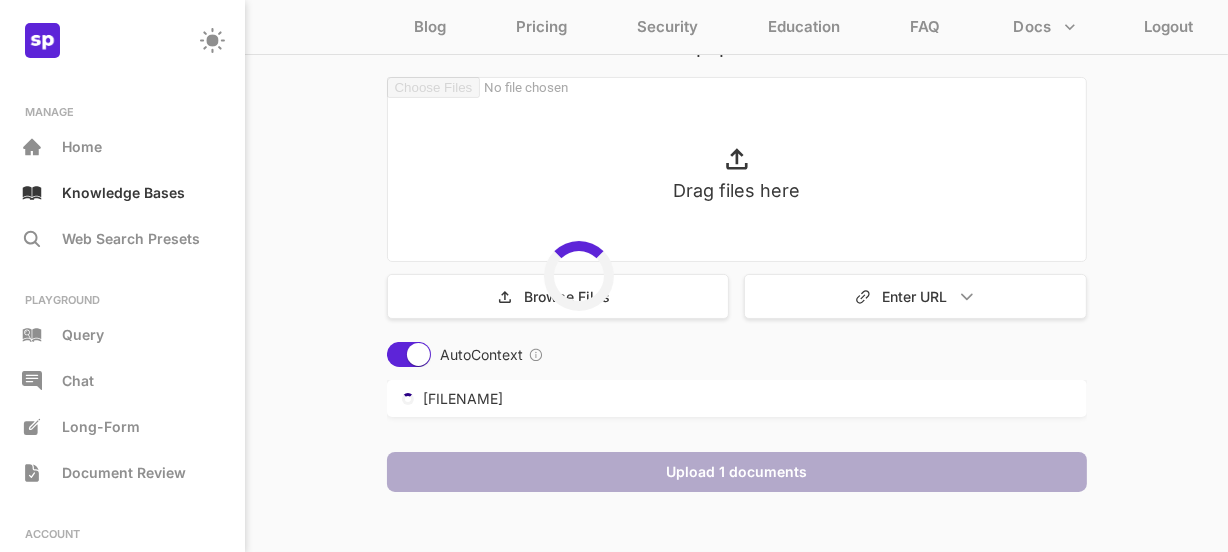 scroll, scrollTop: 144, scrollLeft: 0, axis: vertical 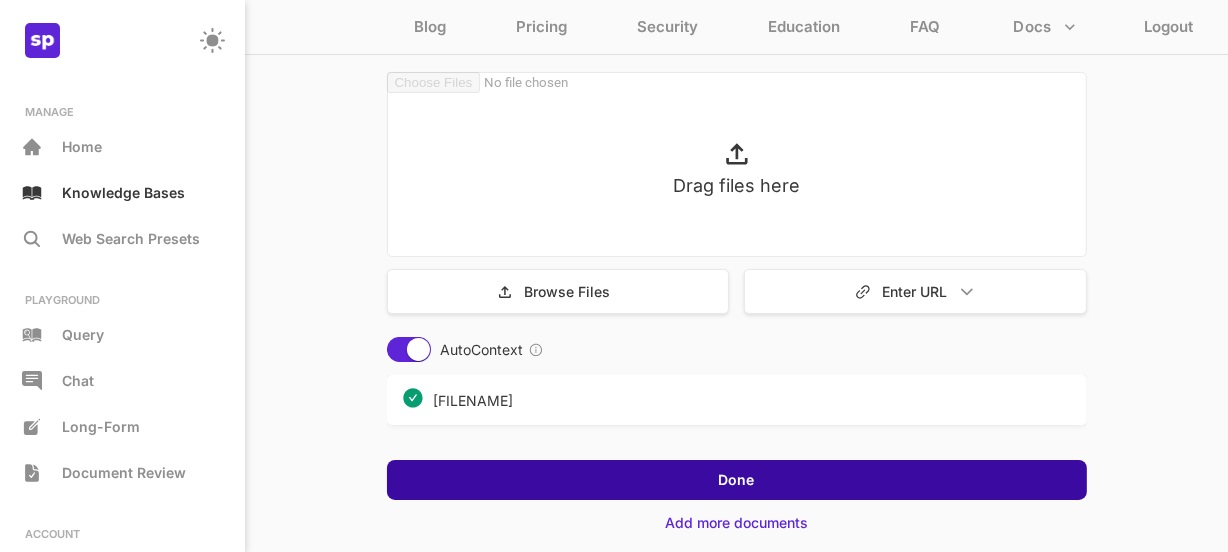 click on "Done" at bounding box center (737, 480) 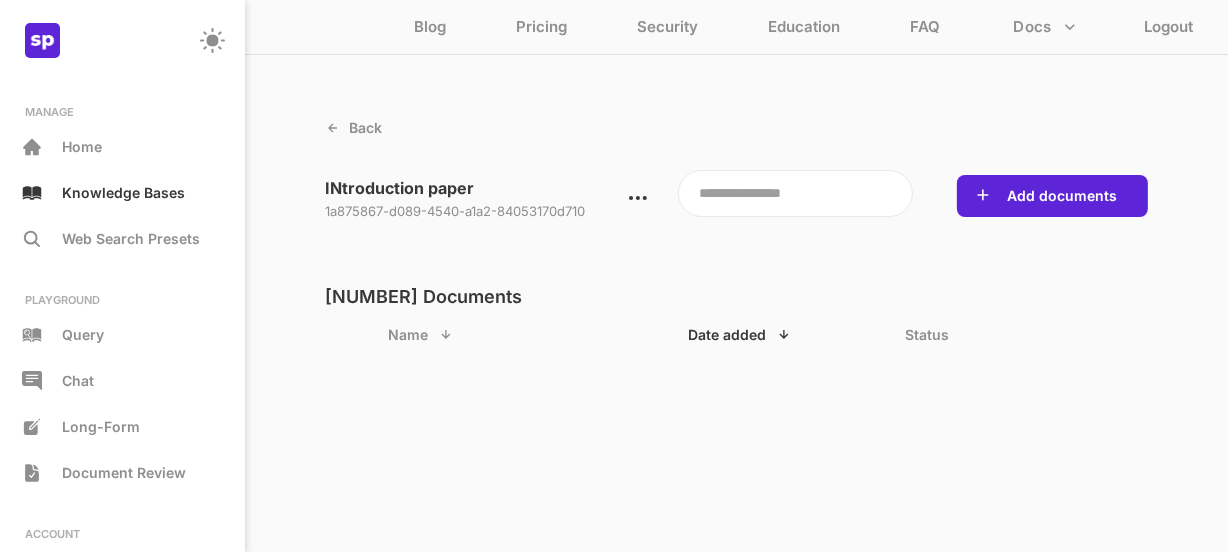 scroll, scrollTop: 0, scrollLeft: 0, axis: both 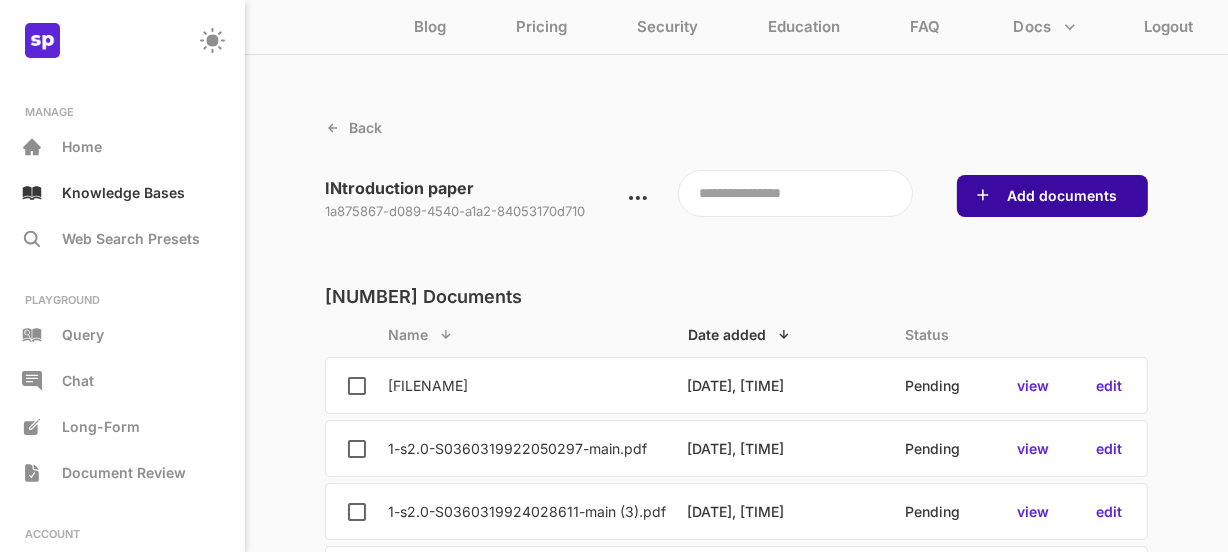 click on "Add documents" at bounding box center (1052, 196) 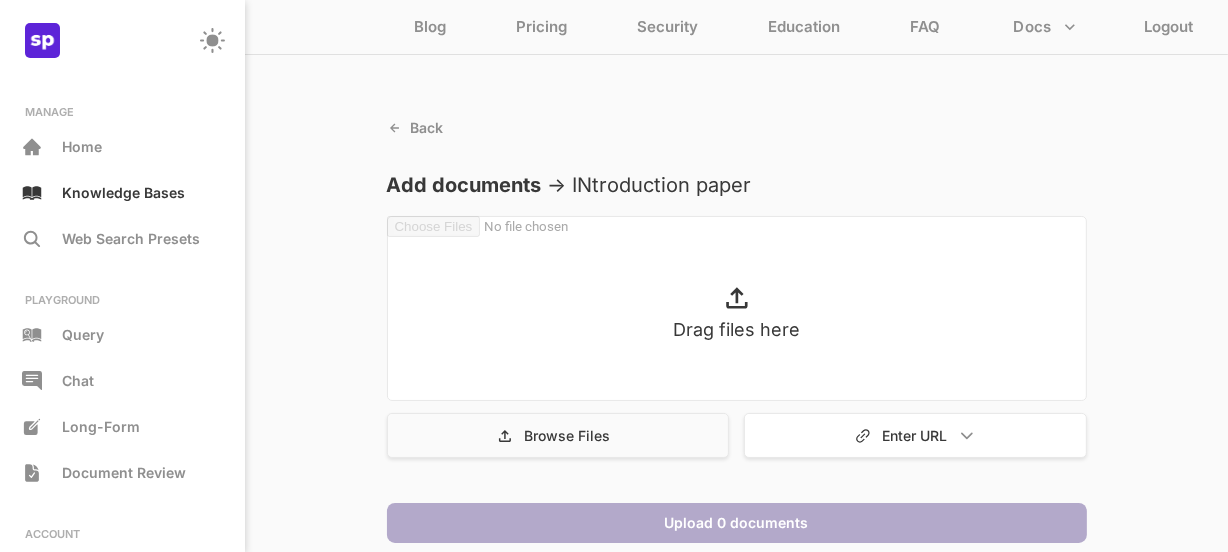click 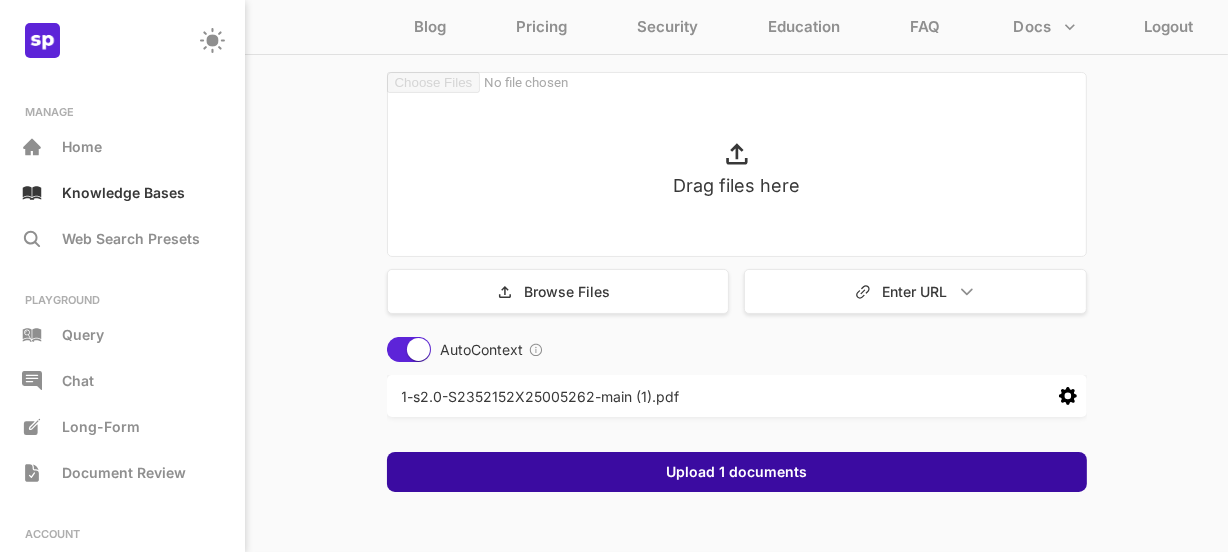 click on "Upload 1 documents" at bounding box center [736, 472] 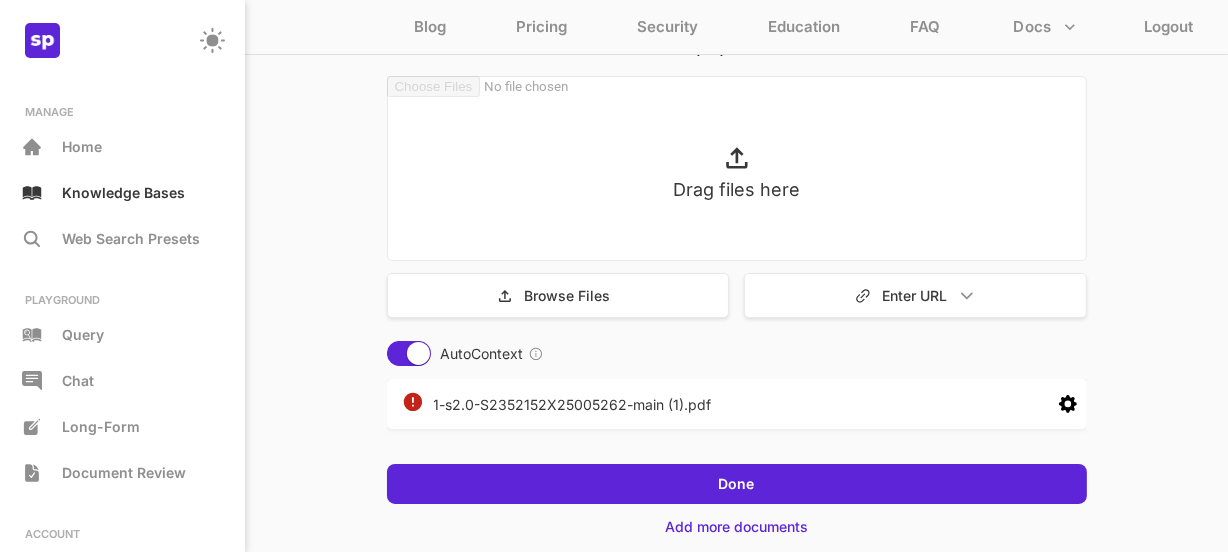 scroll, scrollTop: 144, scrollLeft: 0, axis: vertical 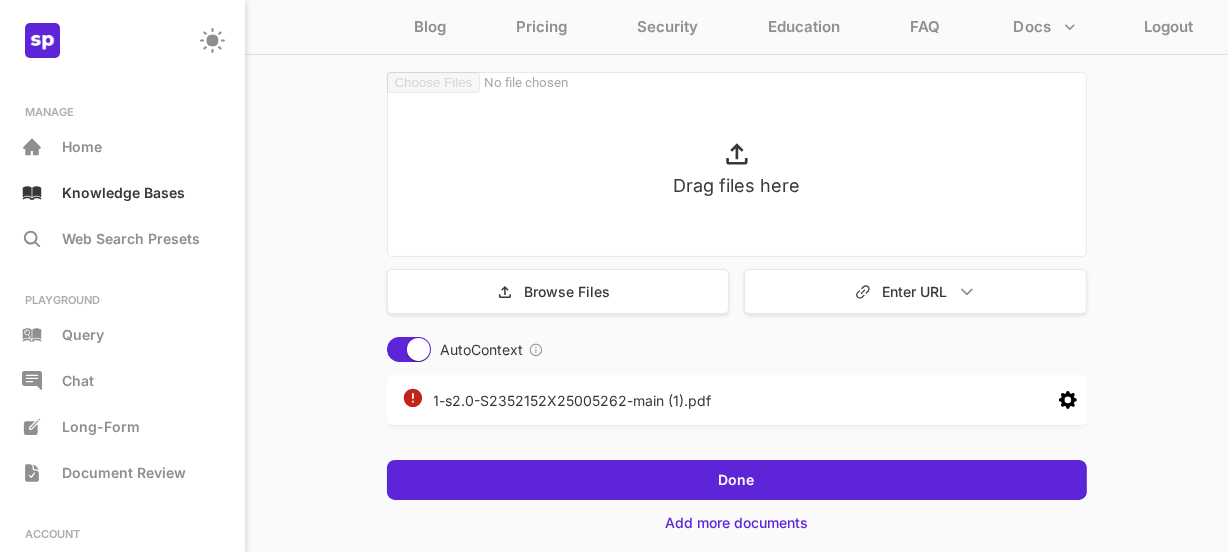 click 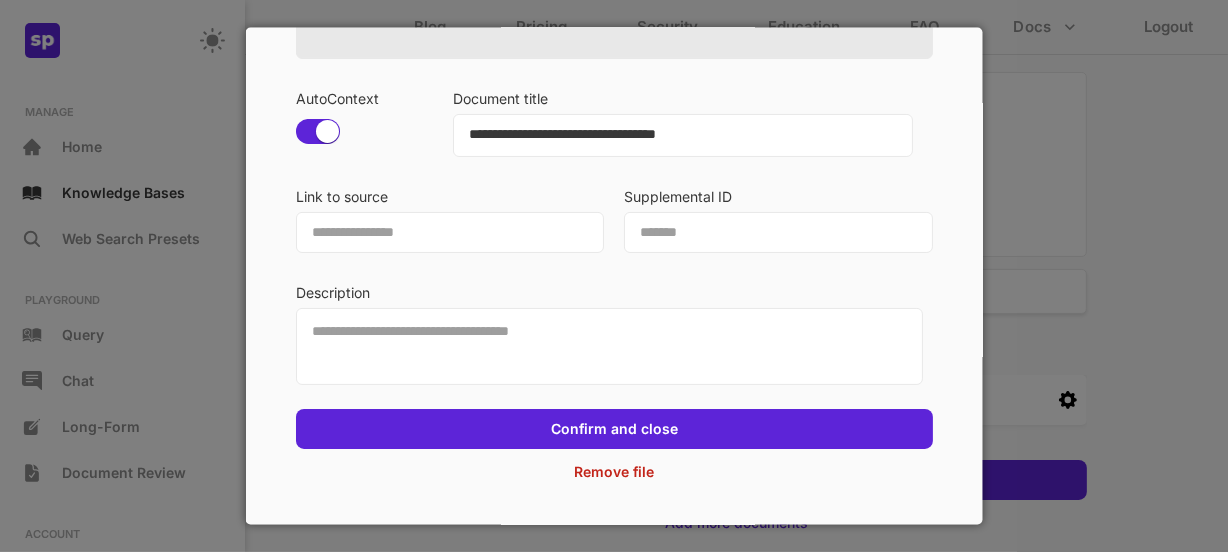 scroll, scrollTop: 199, scrollLeft: 0, axis: vertical 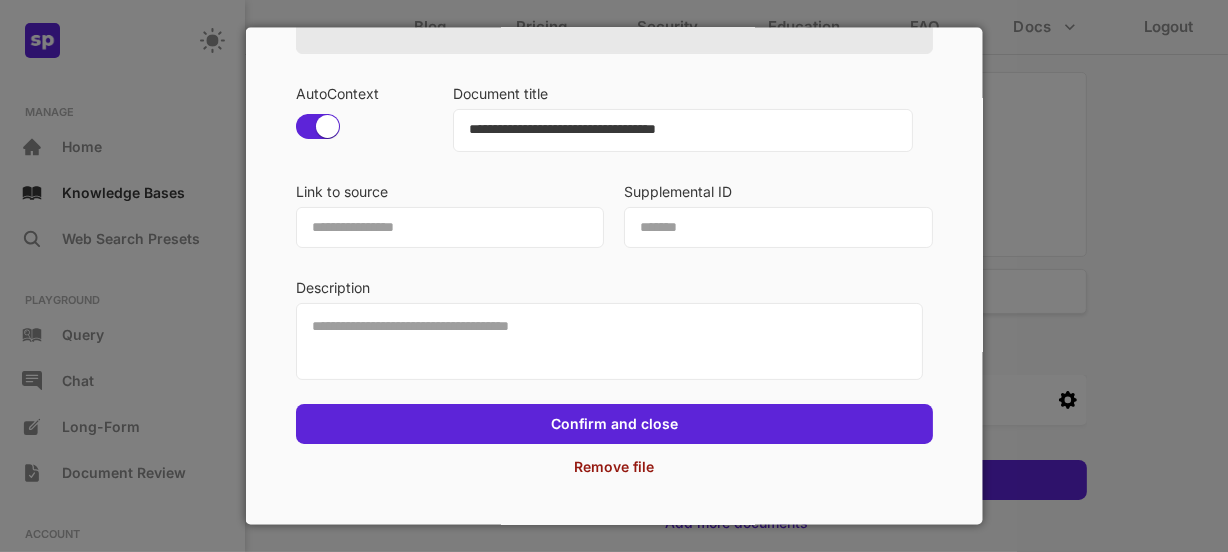 click on "Remove file" at bounding box center (614, 466) 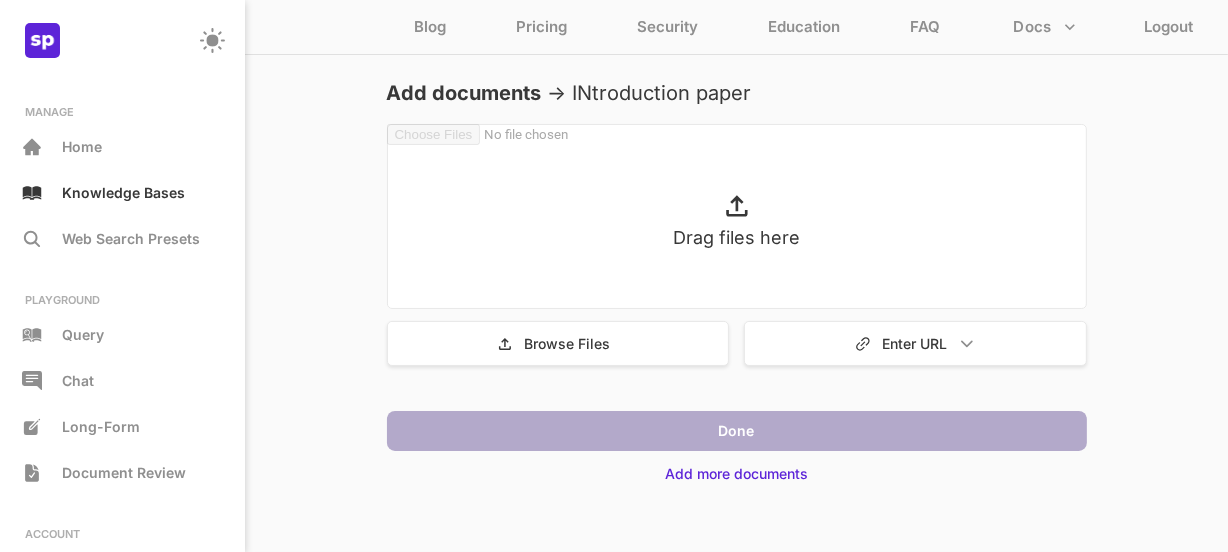 scroll, scrollTop: 92, scrollLeft: 0, axis: vertical 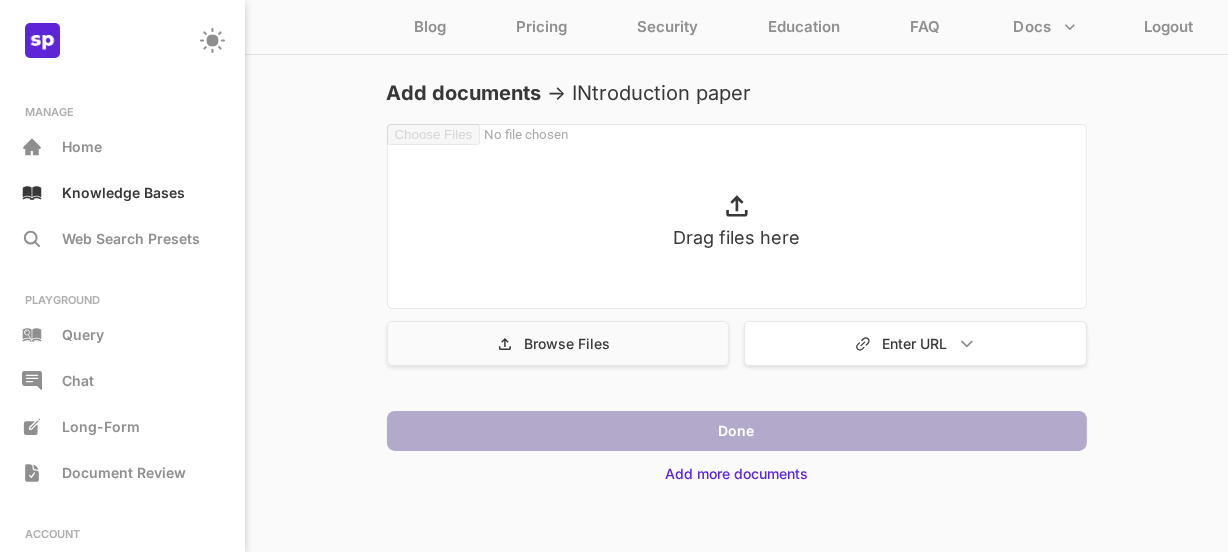 click on "Browse Files" at bounding box center [558, 343] 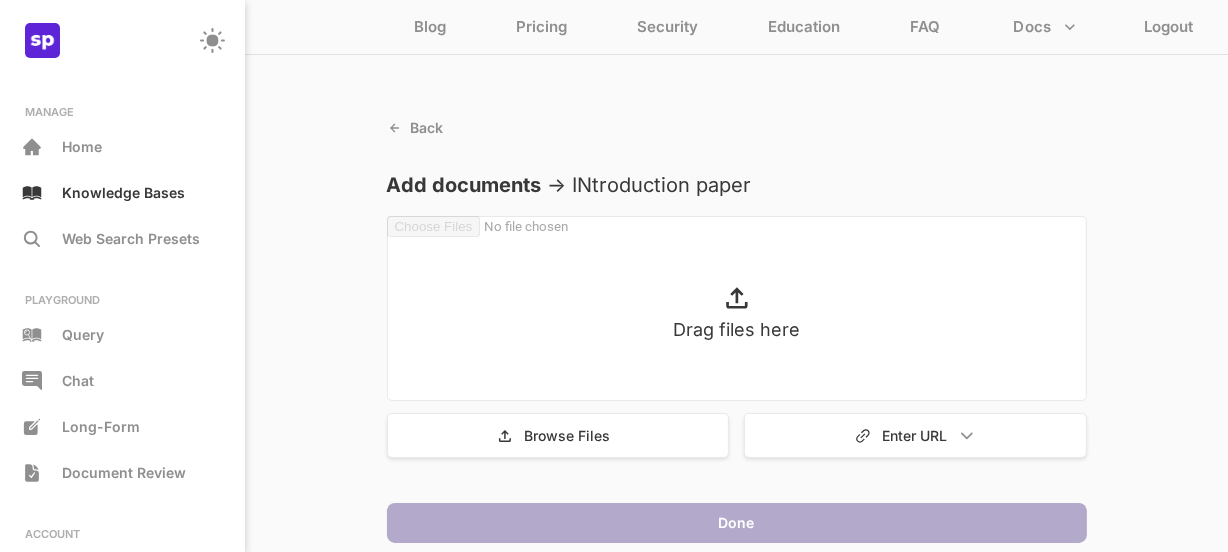 scroll, scrollTop: 92, scrollLeft: 0, axis: vertical 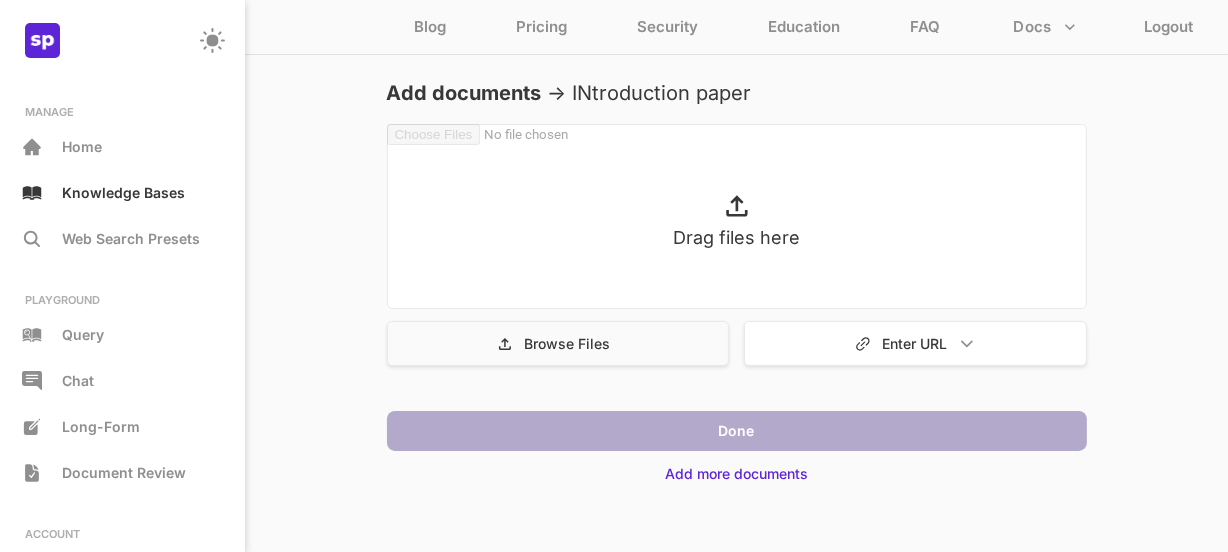 click on "Browse Files" at bounding box center [558, 343] 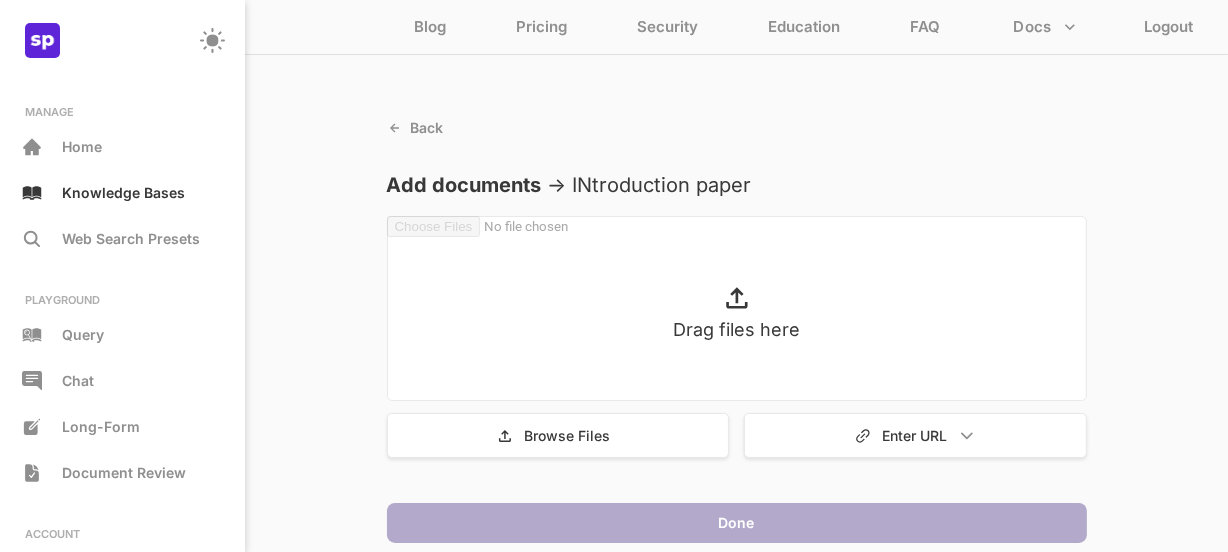 scroll, scrollTop: 0, scrollLeft: 0, axis: both 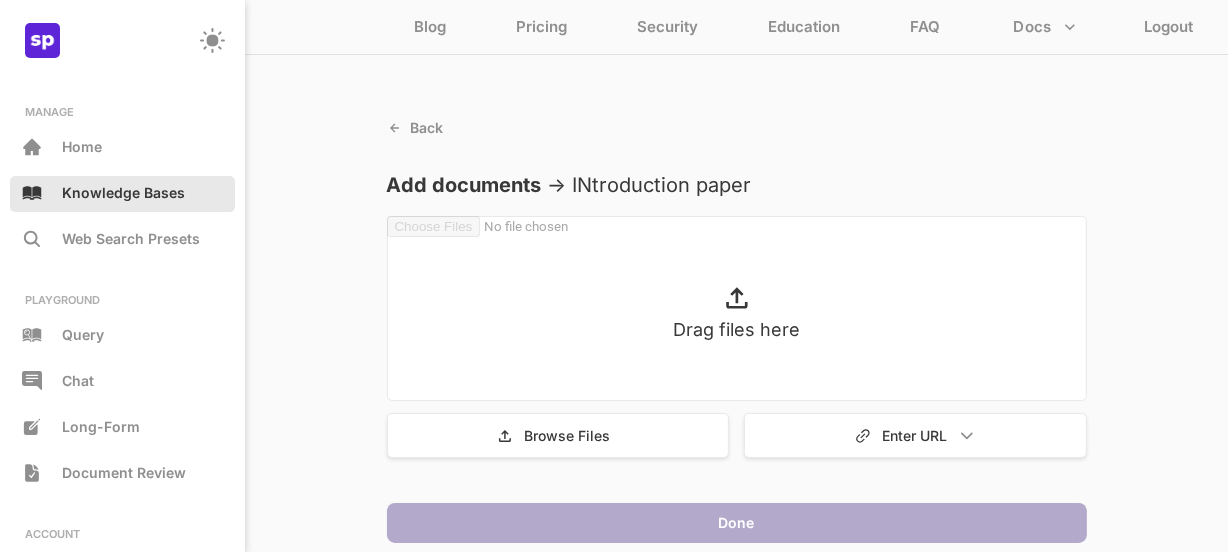 click on "Knowledge Bases" at bounding box center [123, 192] 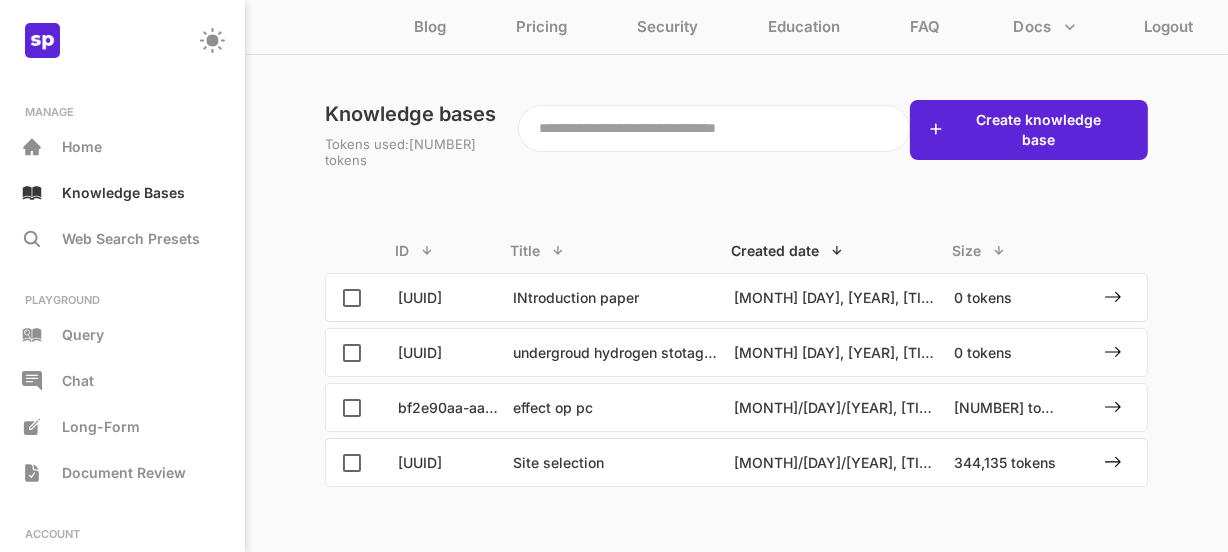 scroll, scrollTop: 18, scrollLeft: 0, axis: vertical 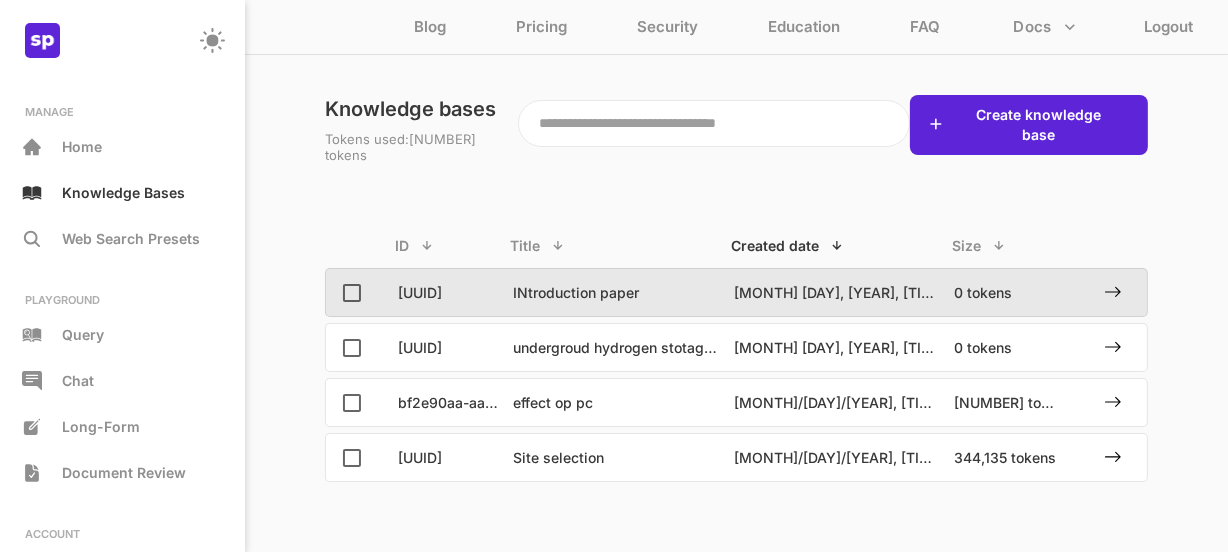 click on "INtroduction paper" at bounding box center (618, 292) 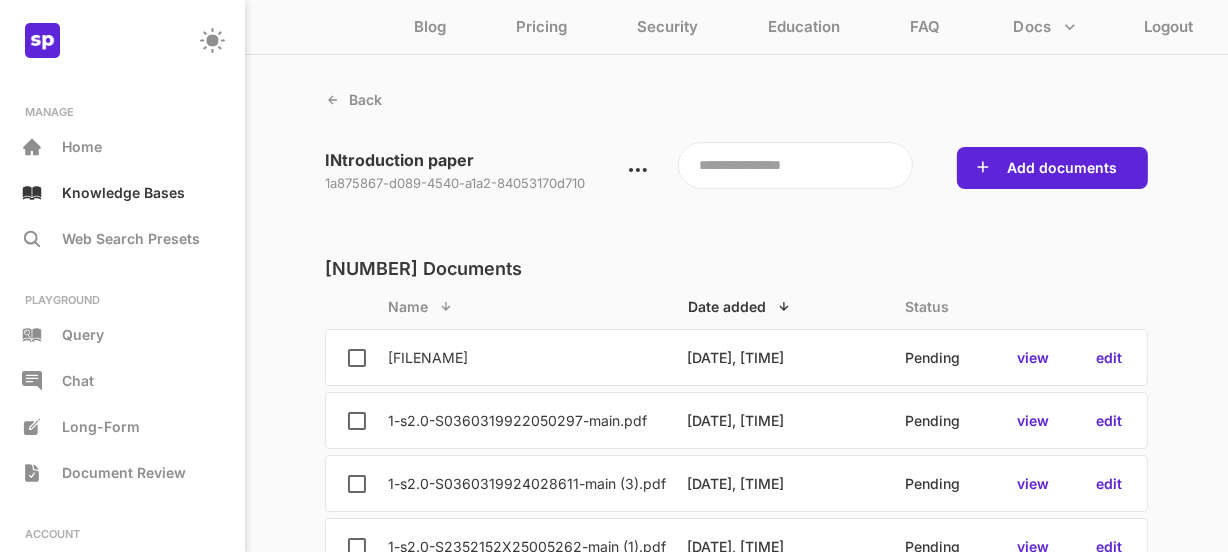 scroll, scrollTop: 0, scrollLeft: 0, axis: both 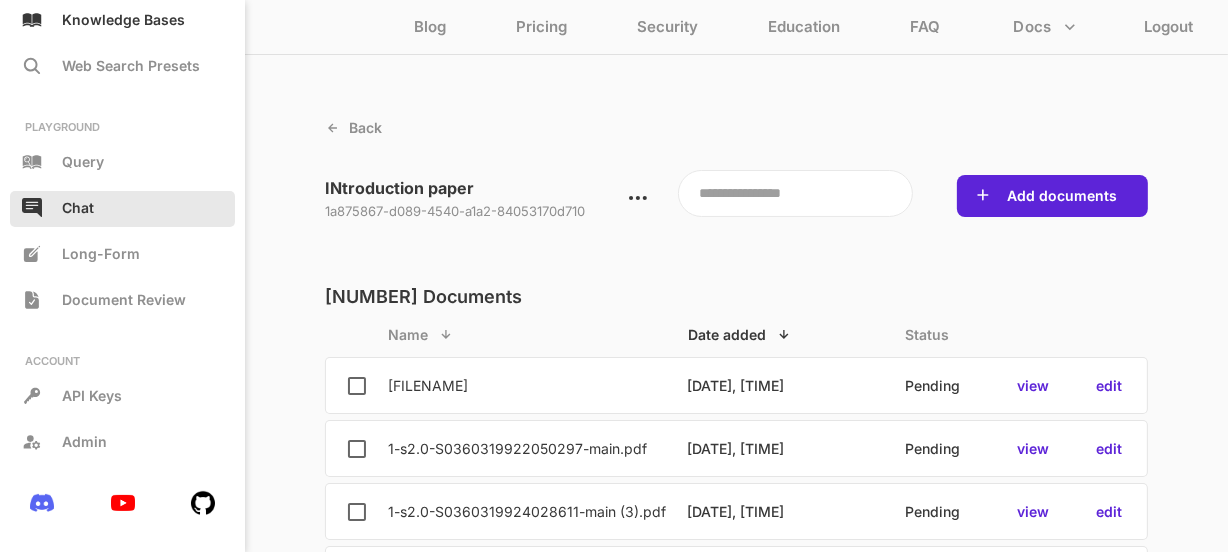 click on "Chat" at bounding box center [78, 207] 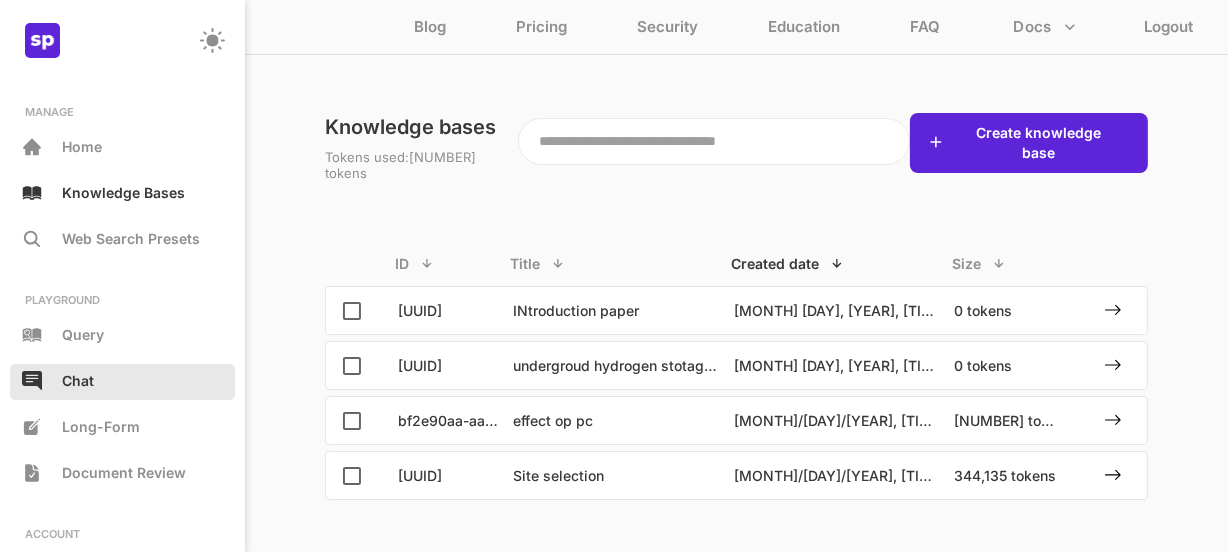click on "Chat" at bounding box center [78, 380] 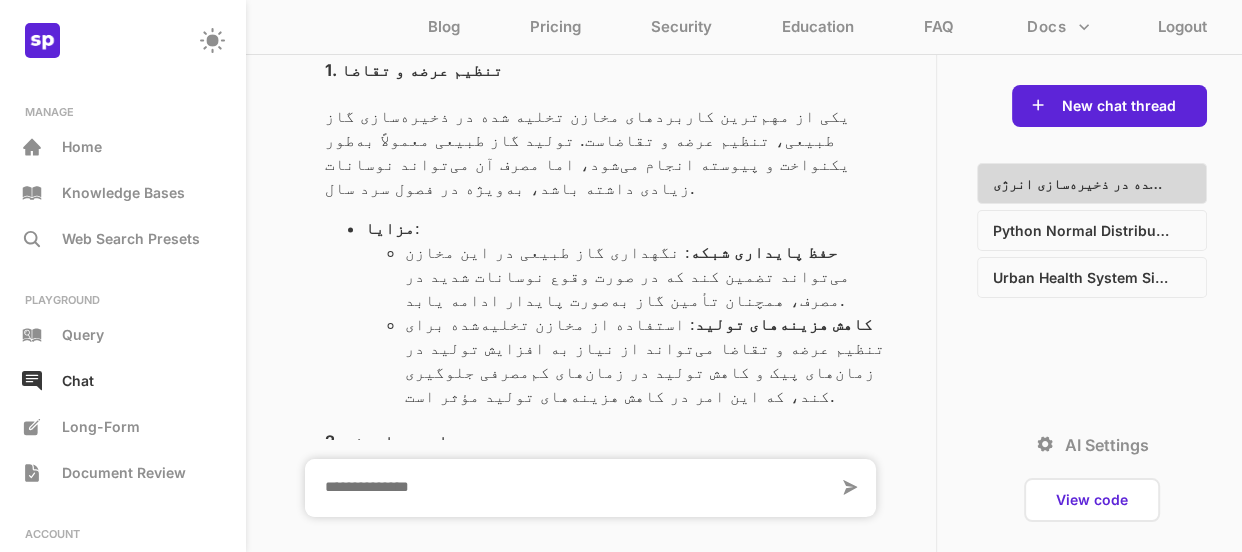 scroll, scrollTop: 9405, scrollLeft: 0, axis: vertical 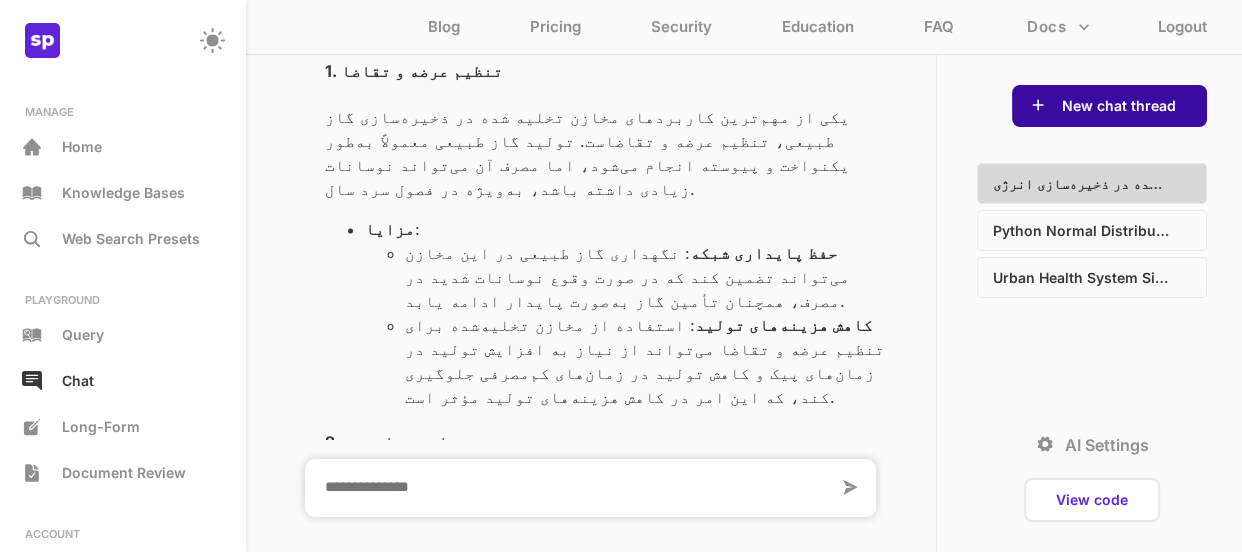 click on "New chat thread" at bounding box center (1119, 106) 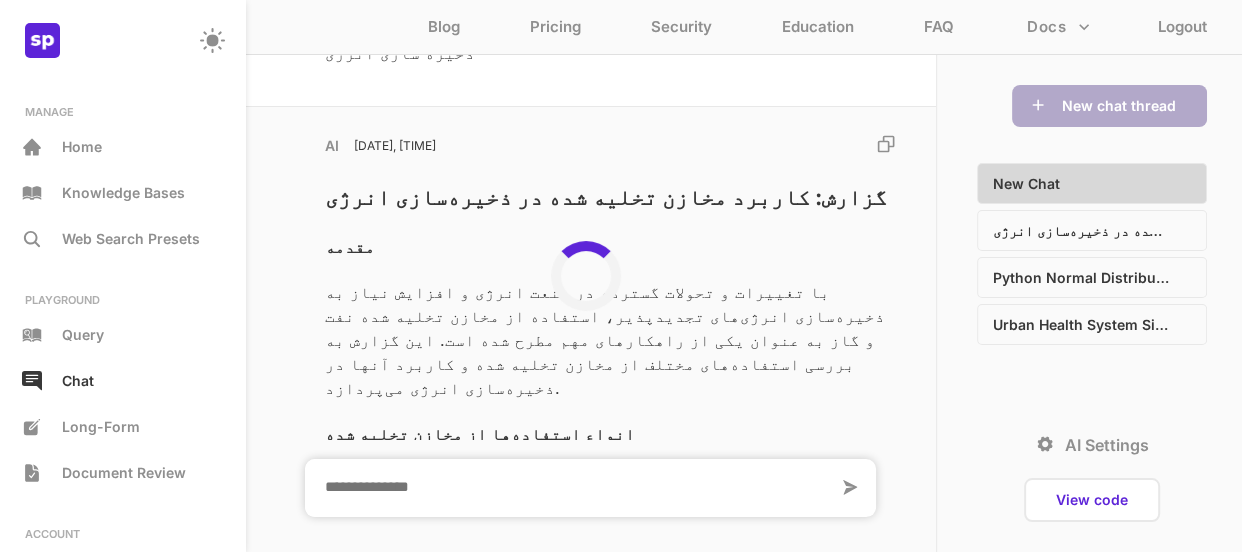 scroll, scrollTop: 0, scrollLeft: 0, axis: both 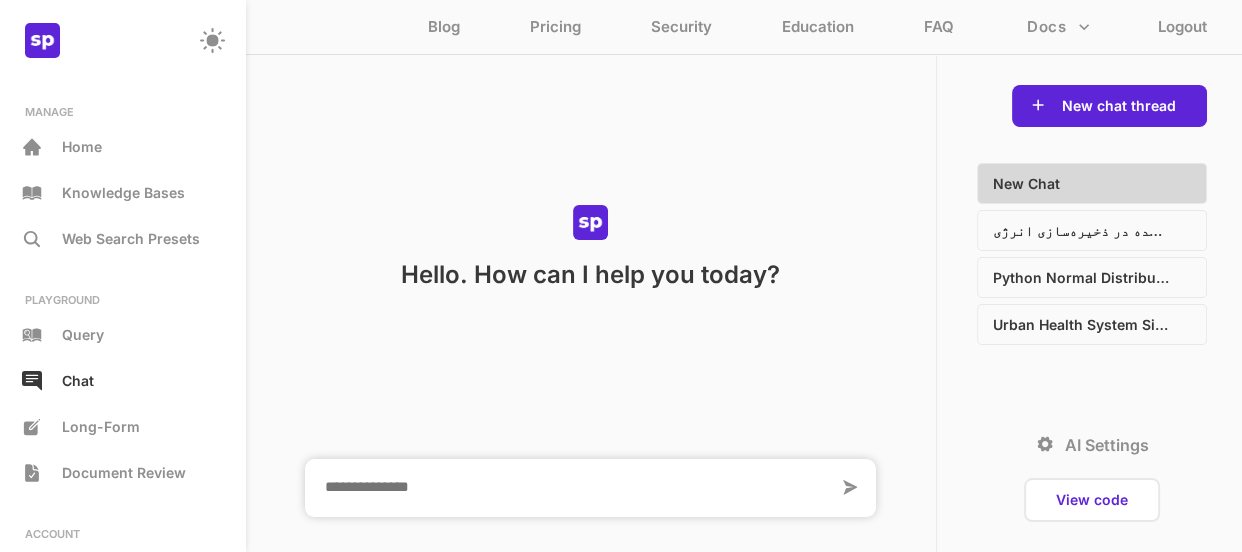 click at bounding box center (571, 488) 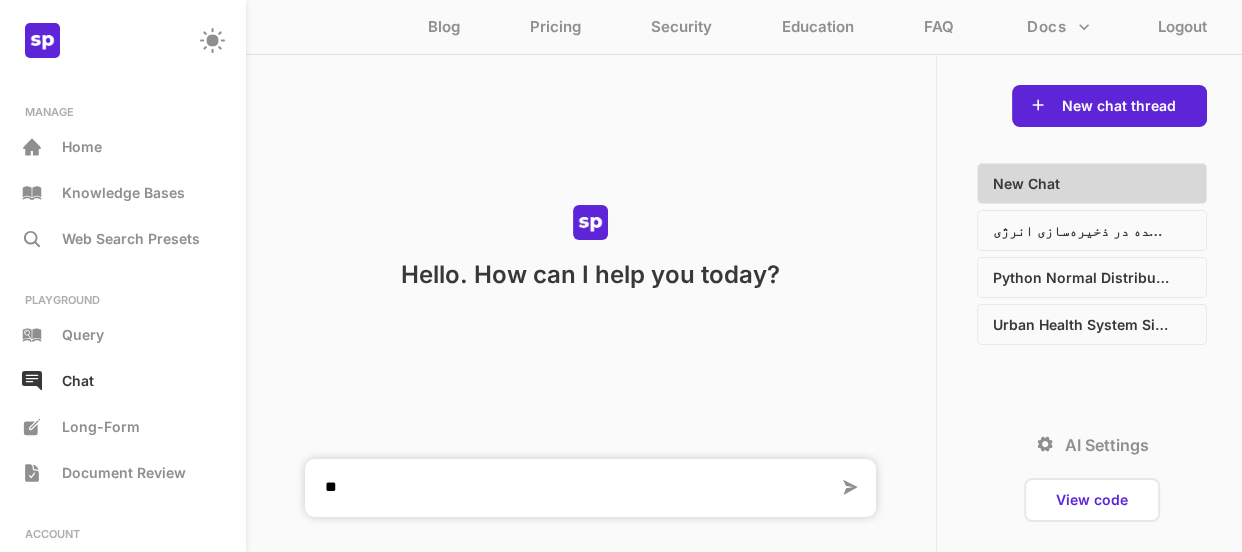 type on "*" 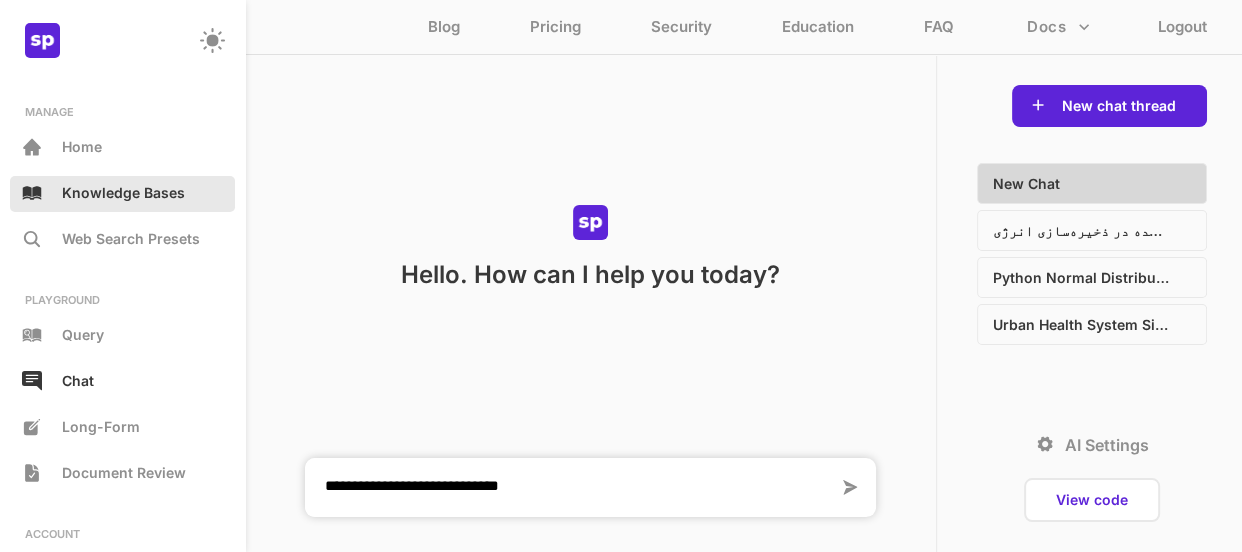 type on "**********" 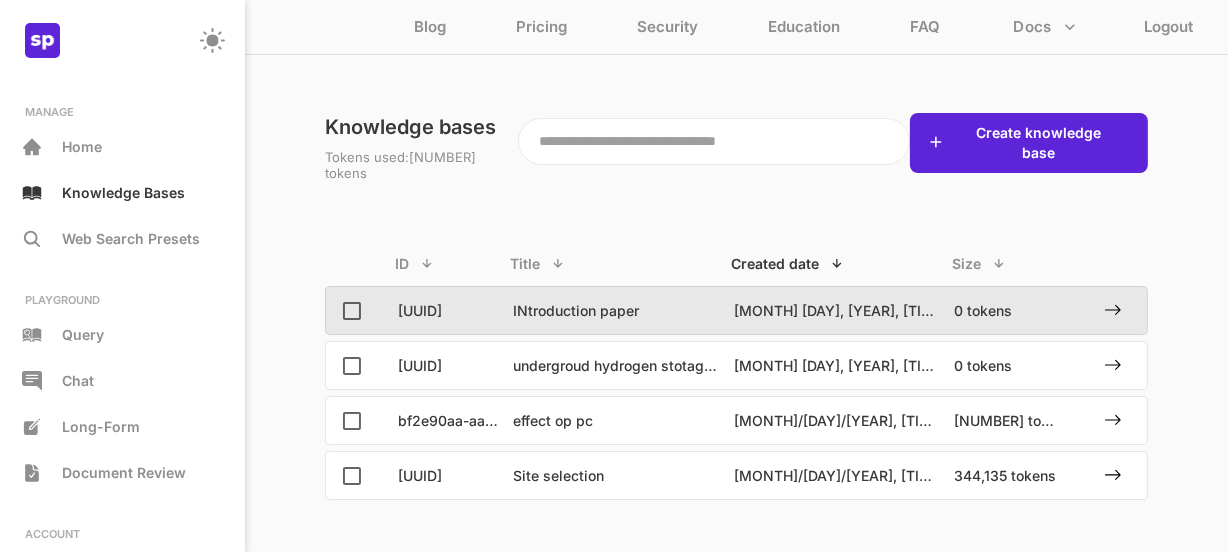 click 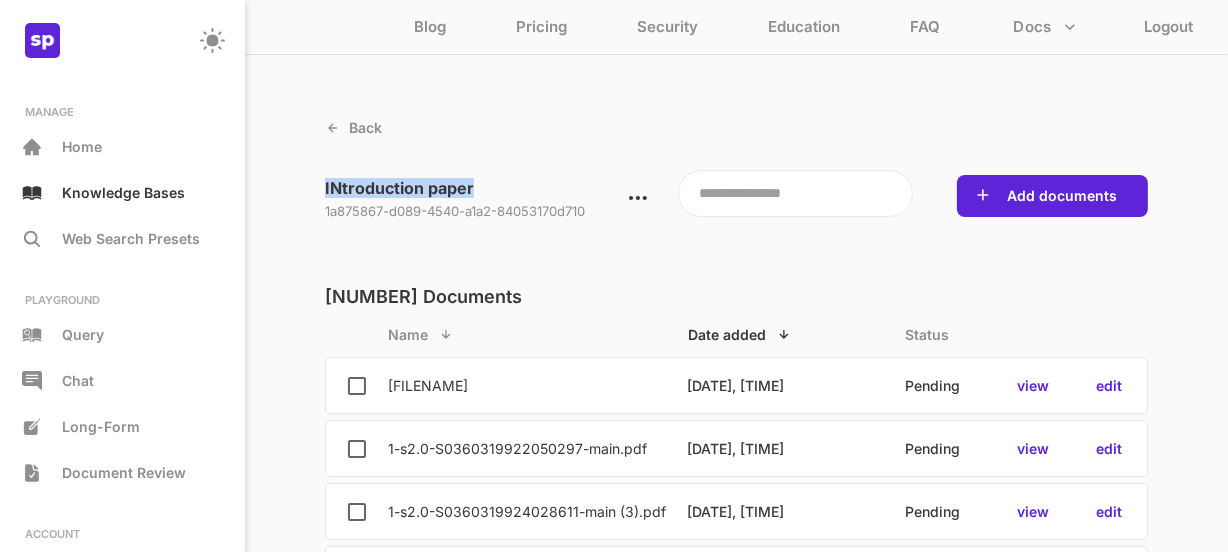drag, startPoint x: 479, startPoint y: 176, endPoint x: 295, endPoint y: 186, distance: 184.27155 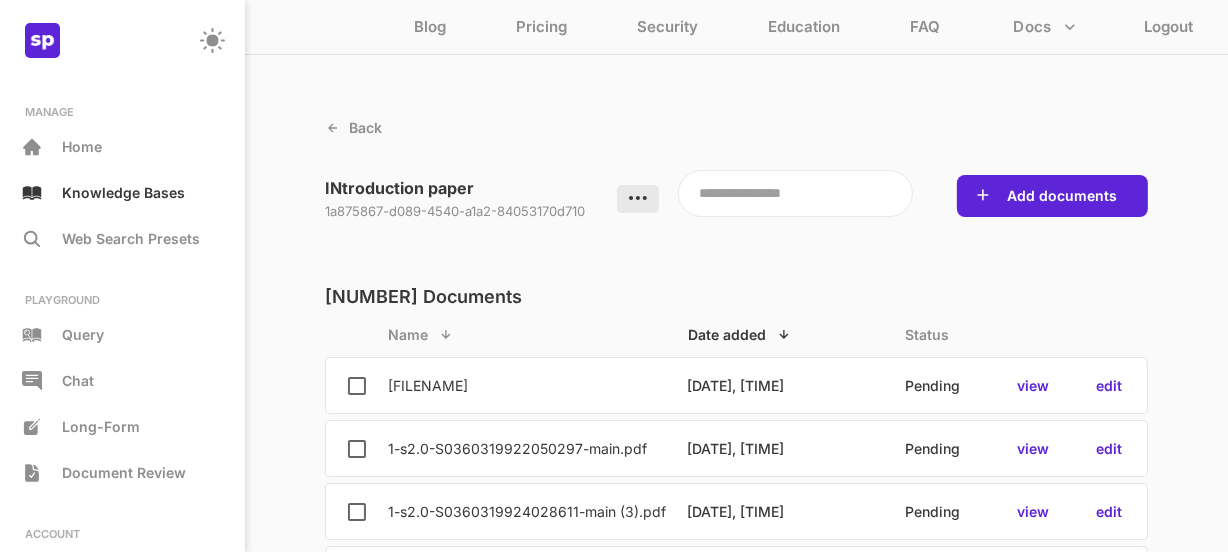 click at bounding box center [638, 199] 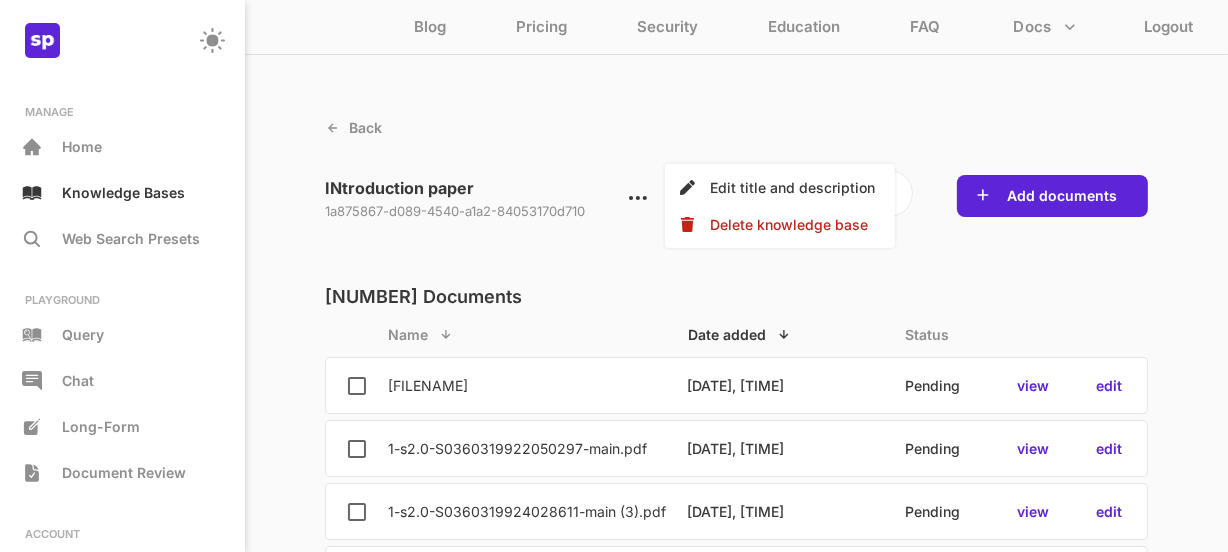 click on "9 Documents Name Date added Status catalysts-15-00260-v3.pdf [DATE], [TIME] Pending view edit 1-s2.0-S0360319922050297-main.pdf [DATE], [TIME] Pending view edit 1-s2.0-S0360319924028611-main (3).pdf [DATE], [TIME] Pending view edit 1-s2.0-S2352152X25005262-main (1).pdf [DATE], [TIME] Pending view edit 1-s2.0-S0360319924027423-main.pdf [DATE], [TIME] Pending view edit d4ee04564e.pdf [DATE], [TIME] Pending view edit 1-s2.0-S030626192402556X-main (2).pdf [DATE], [TIME] Pending view edit" at bounding box center [736, 544] 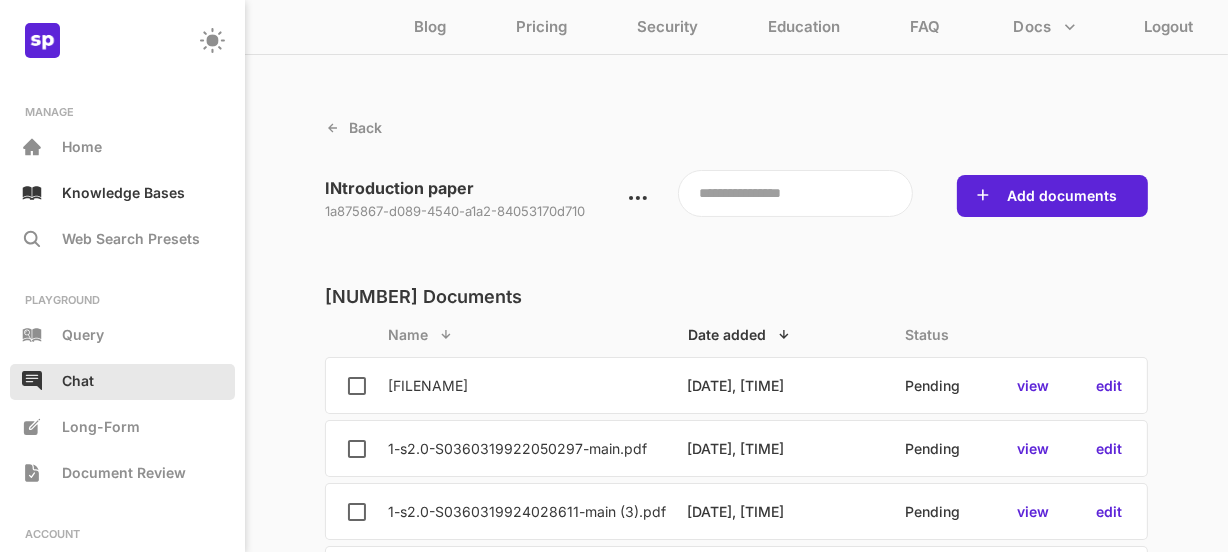 click on "Chat" at bounding box center [122, 382] 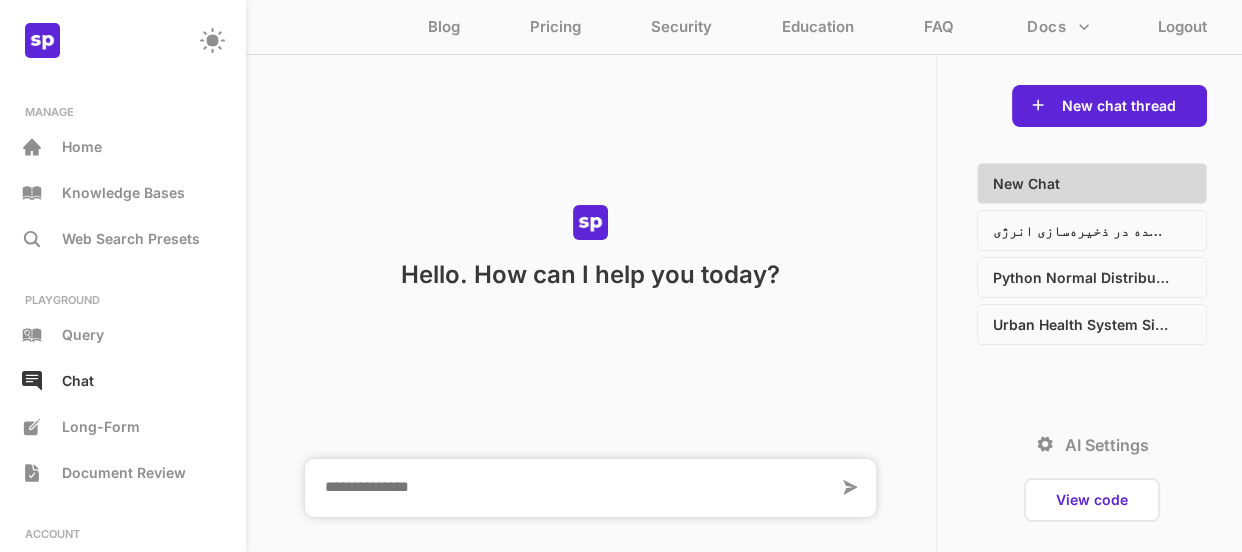 click at bounding box center [571, 488] 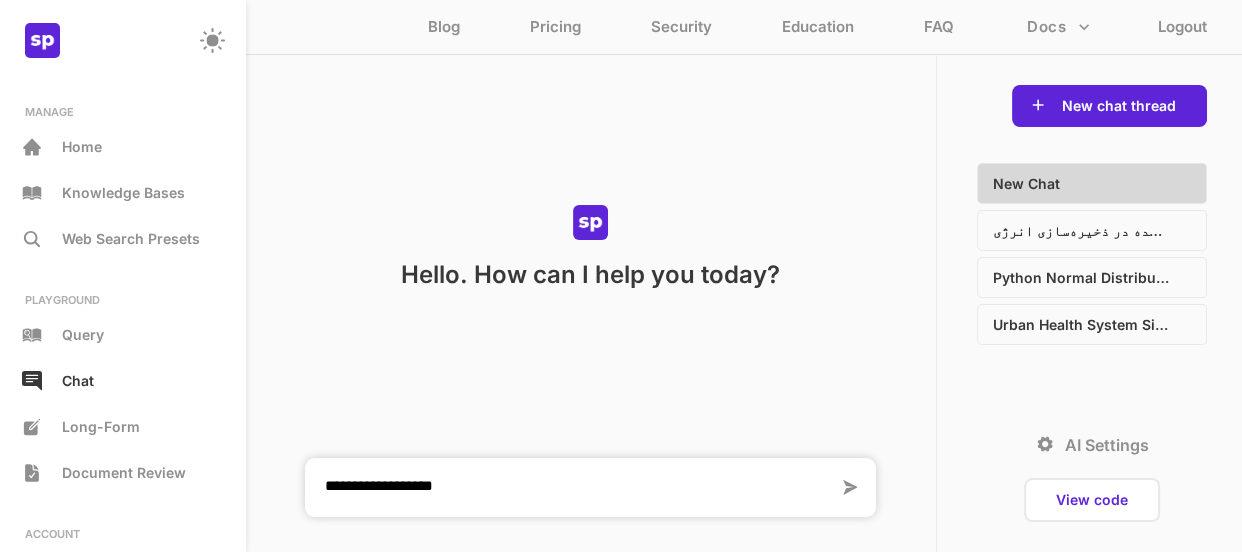 paste on "**********" 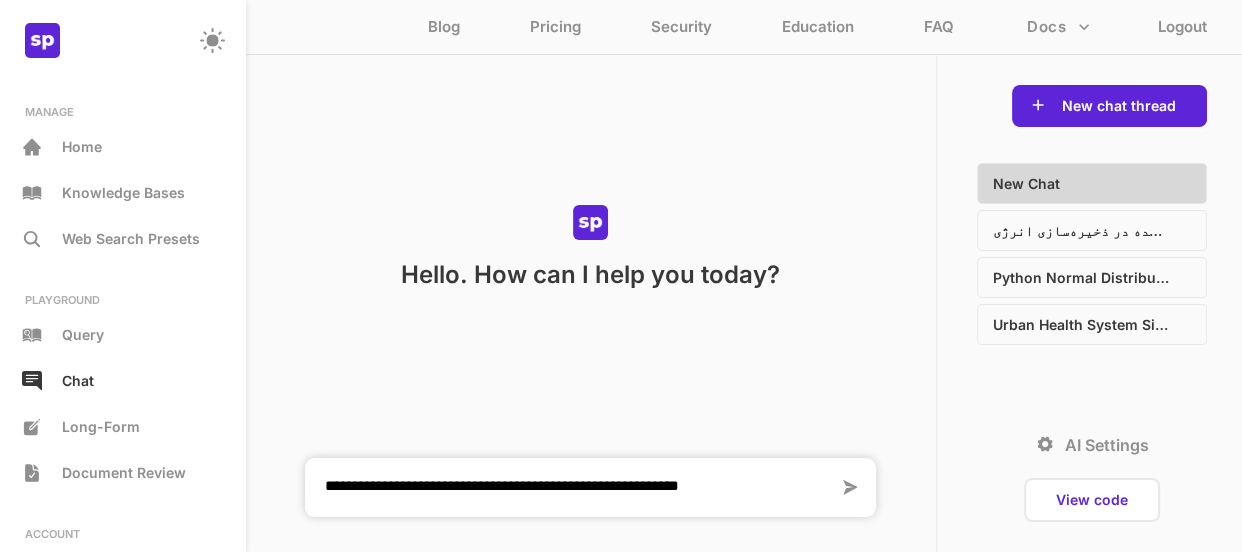 type on "**********" 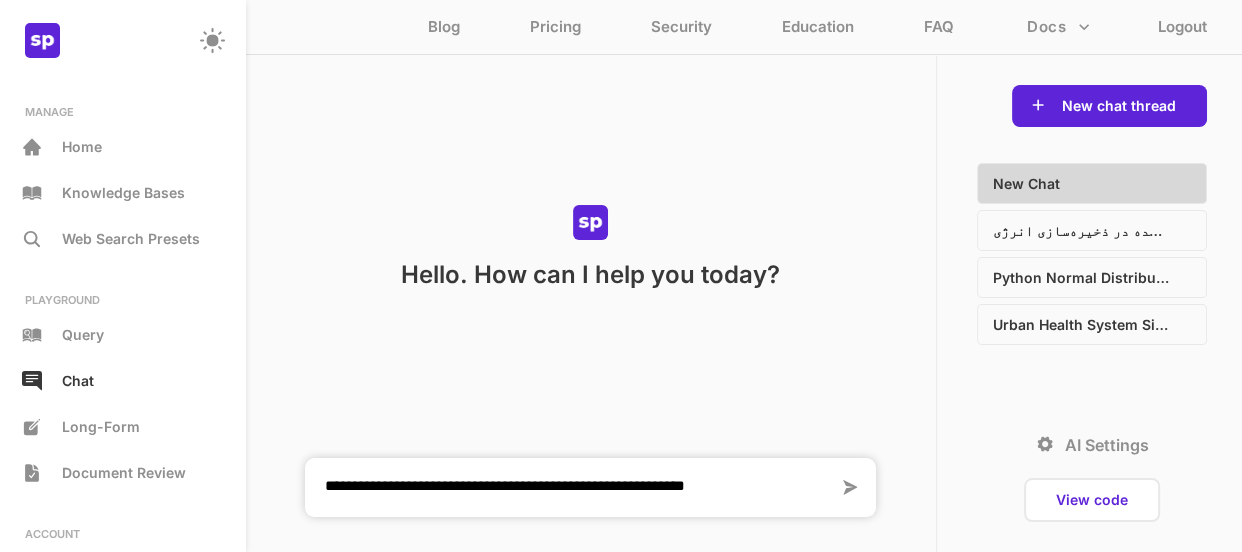 type 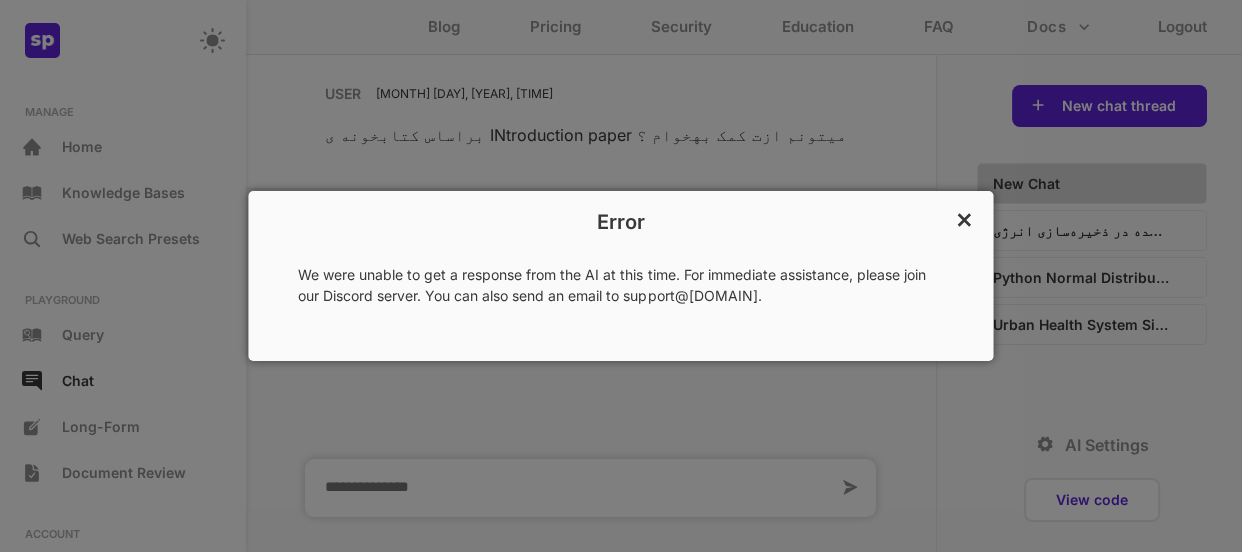 click on "×" at bounding box center (964, 218) 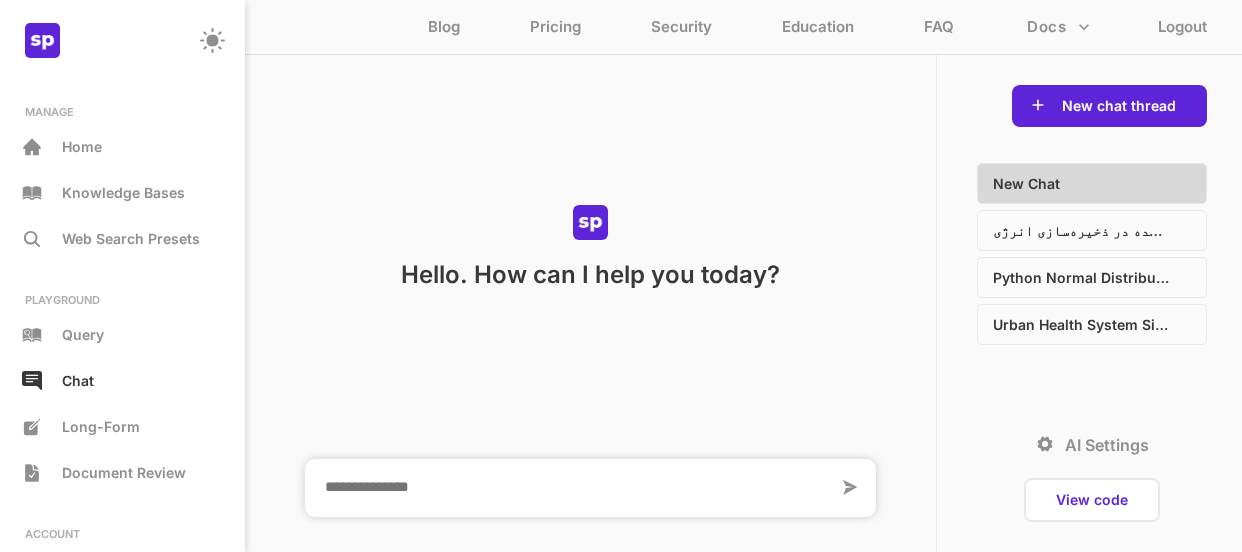 scroll, scrollTop: 0, scrollLeft: 0, axis: both 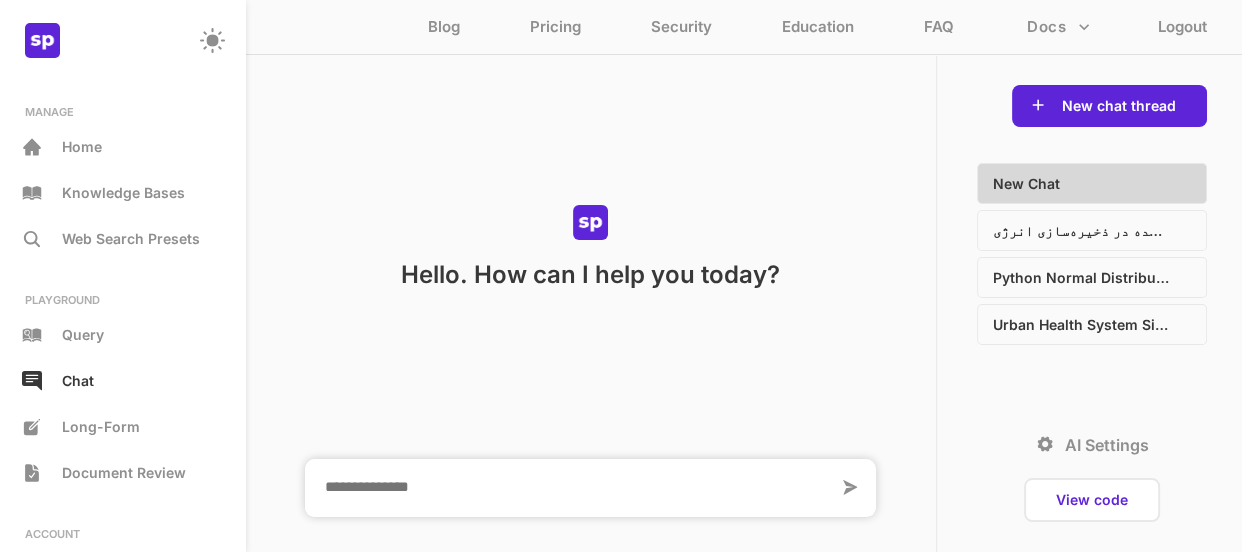 click at bounding box center (571, 488) 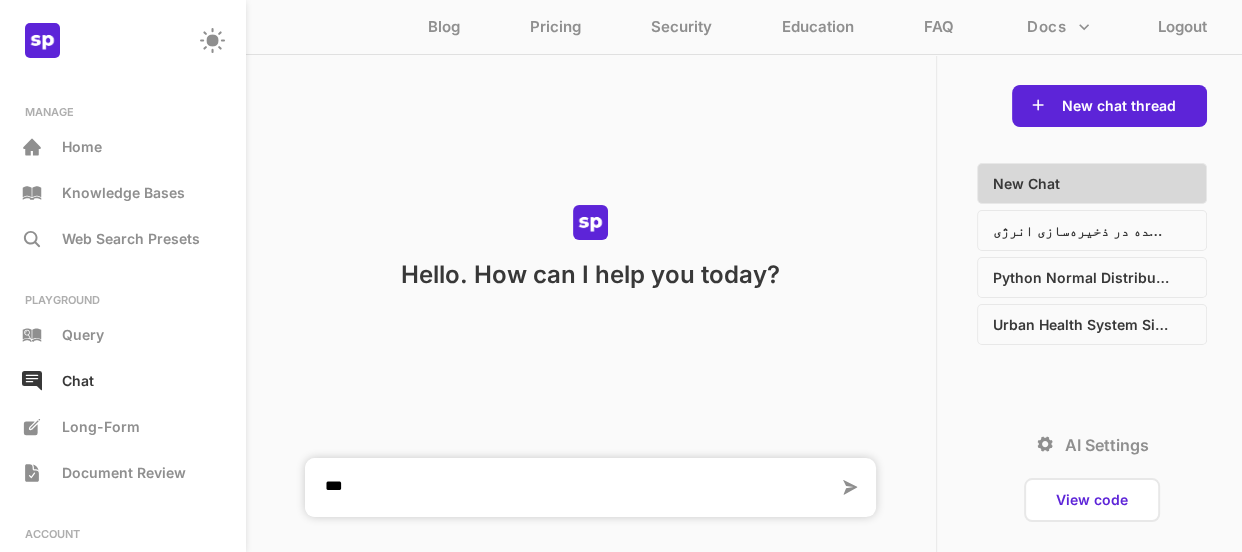 type on "****" 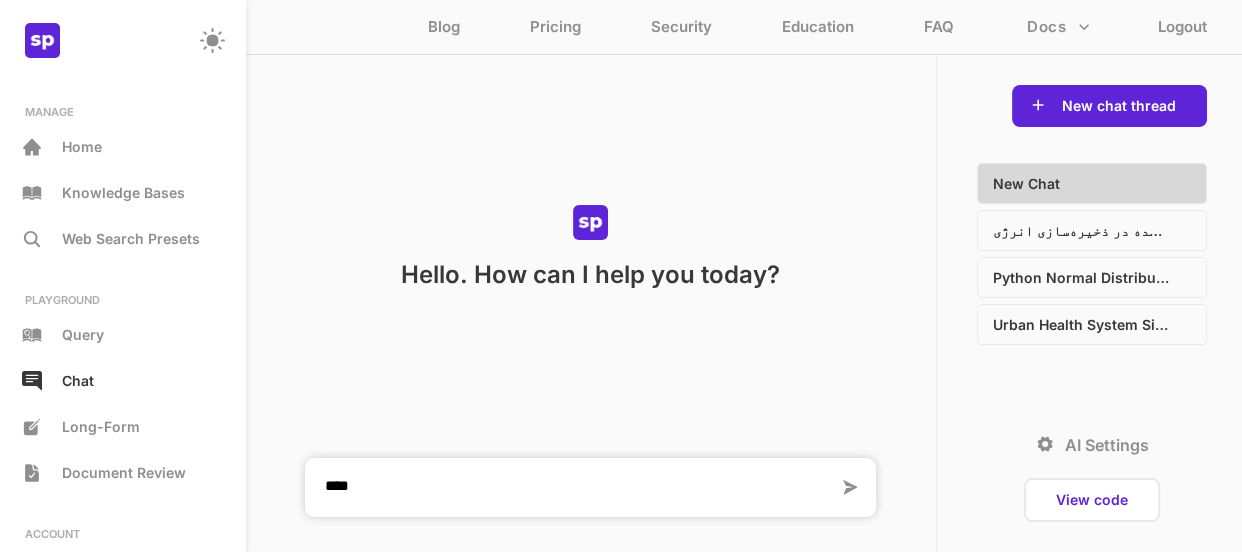 type 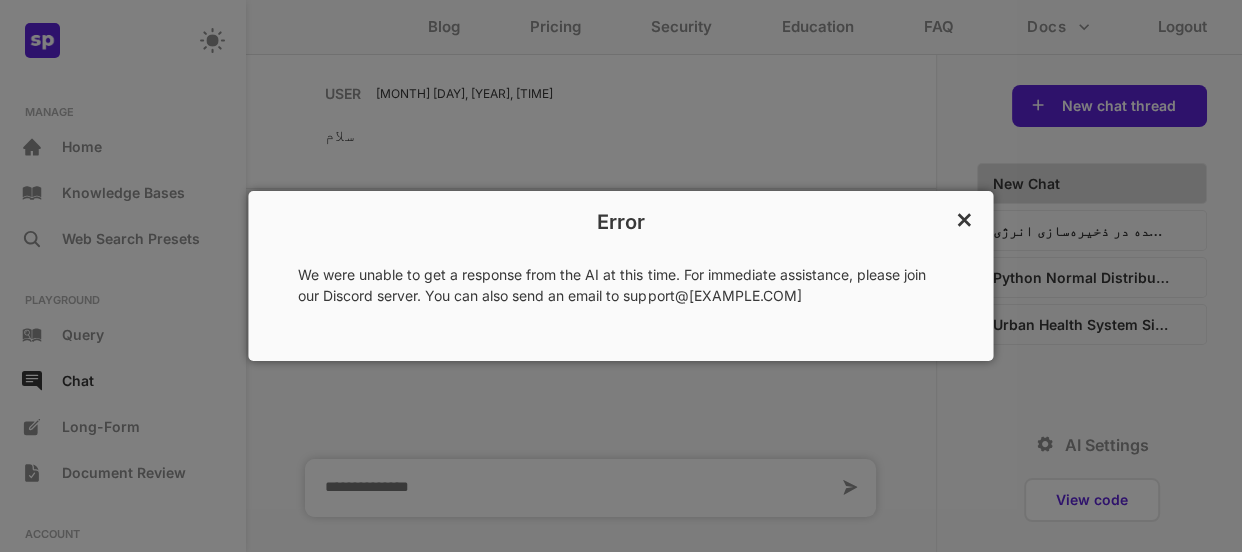 click on "×" at bounding box center (964, 218) 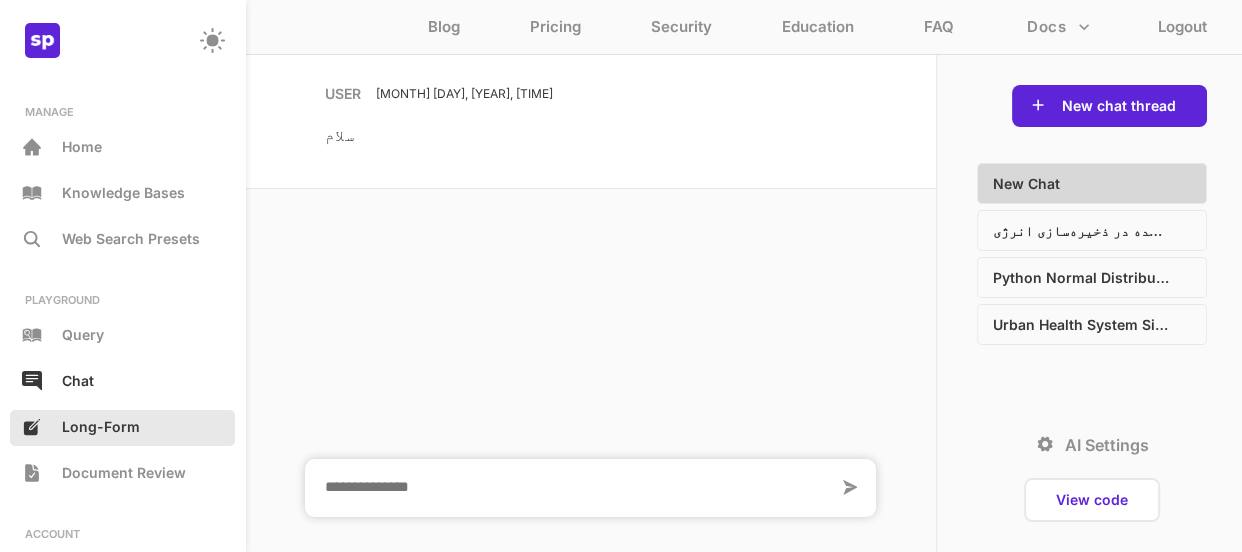 click on "Long-Form" at bounding box center [122, 428] 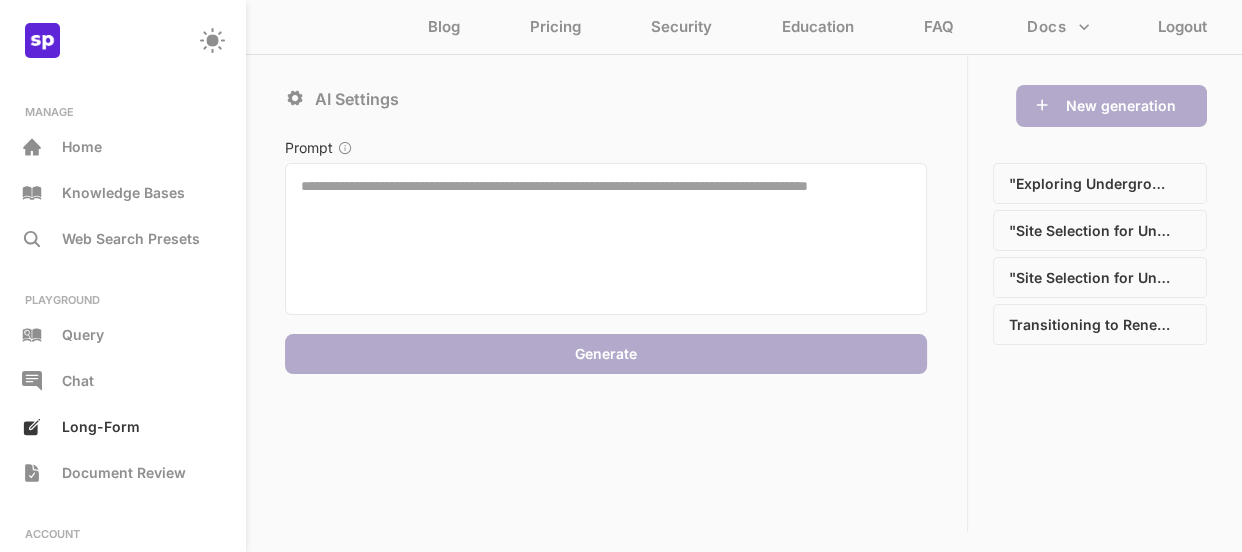 click on "New generation" at bounding box center [1111, 106] 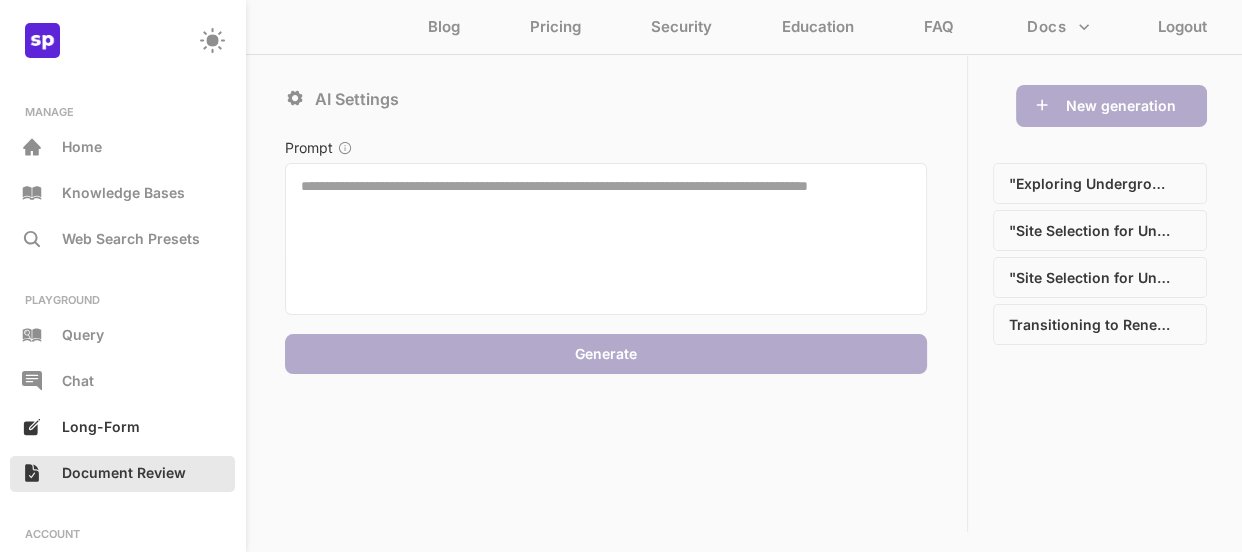 click on "Document Review" at bounding box center (124, 472) 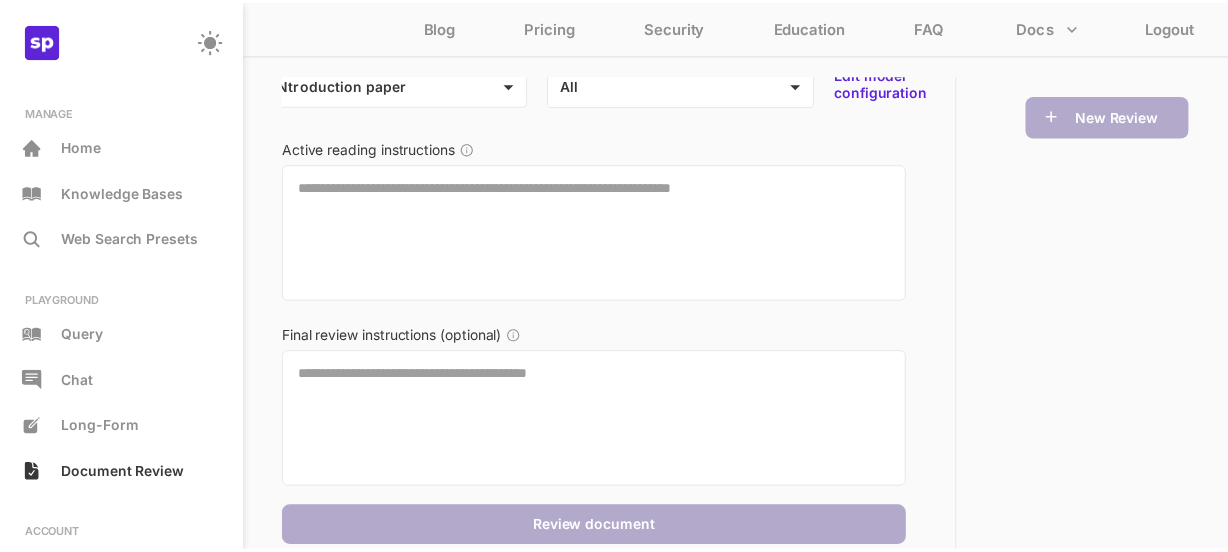 scroll, scrollTop: 80, scrollLeft: 0, axis: vertical 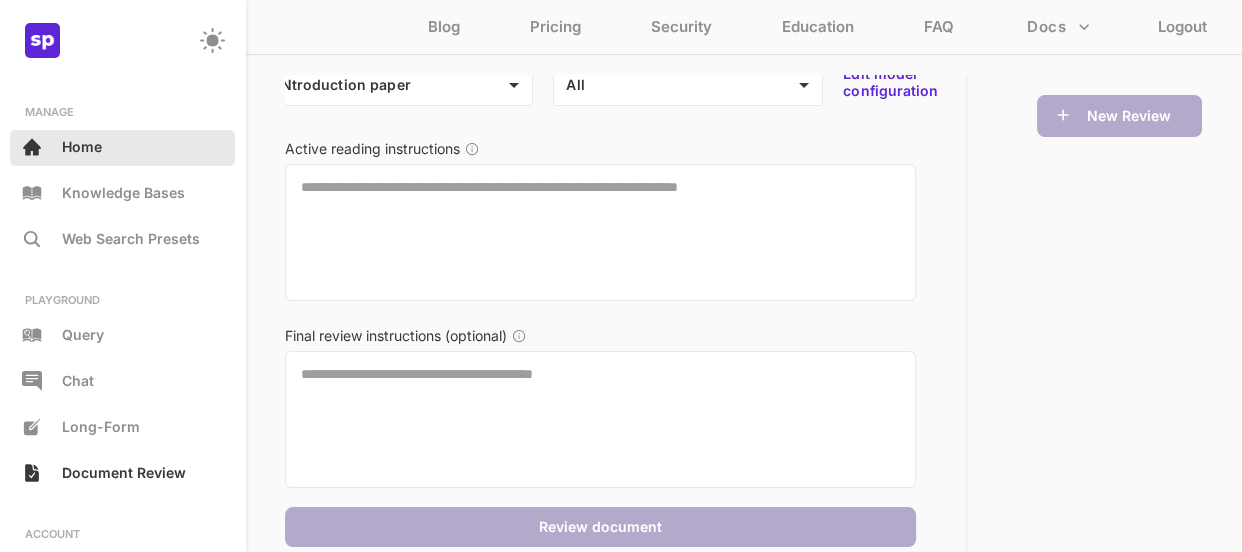 click on "Home" at bounding box center (82, 146) 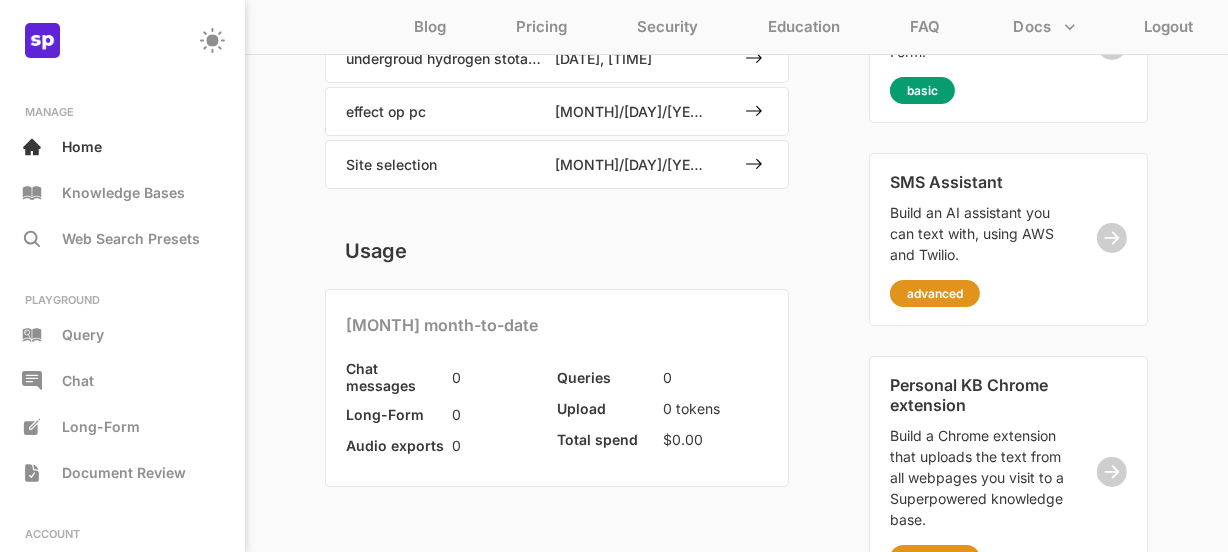 scroll, scrollTop: 292, scrollLeft: 0, axis: vertical 